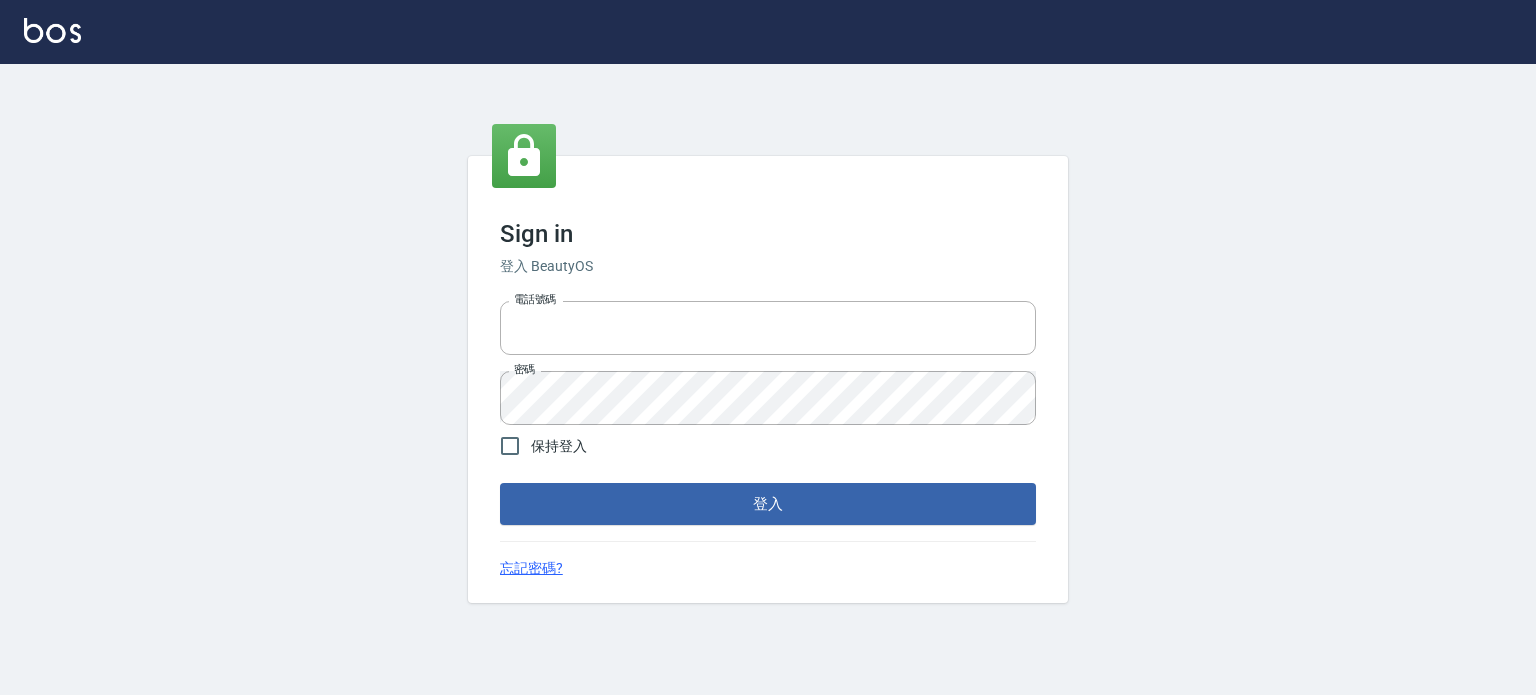 scroll, scrollTop: 0, scrollLeft: 0, axis: both 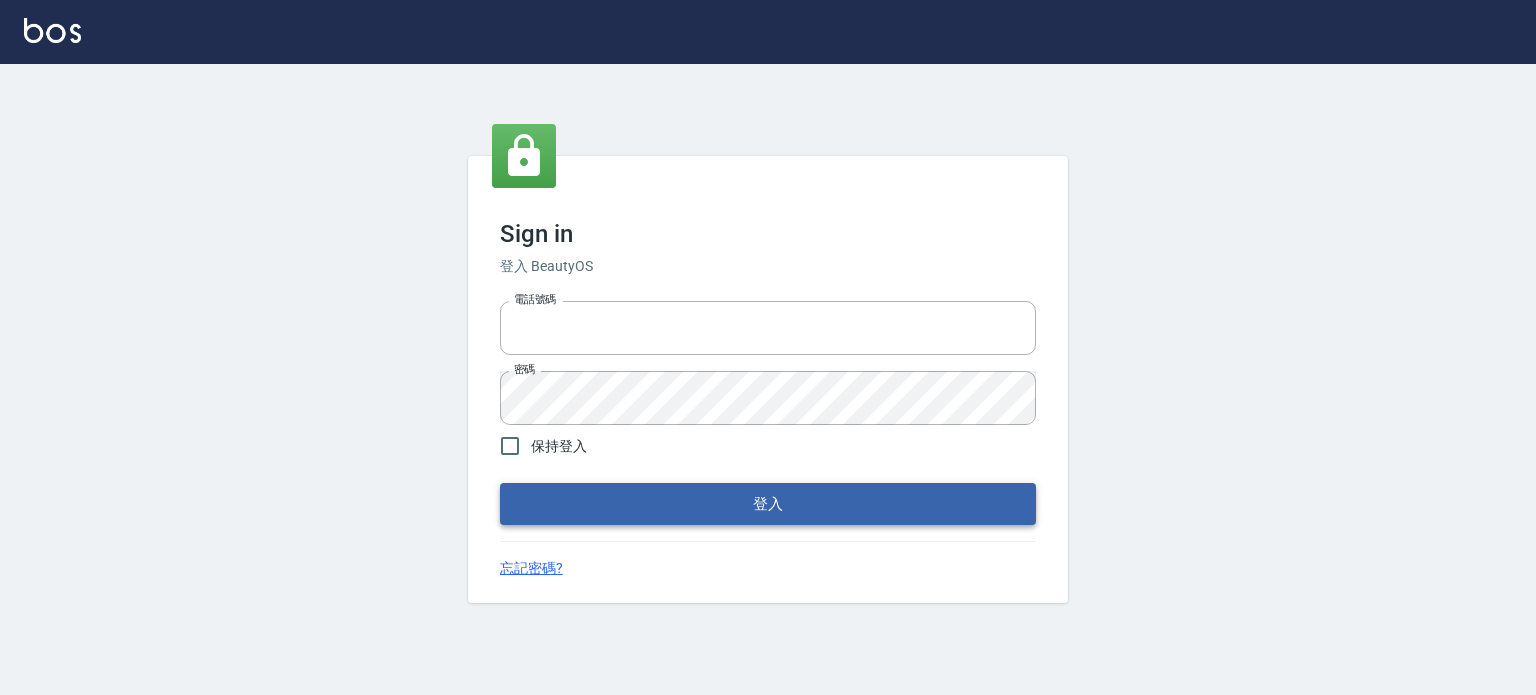 type on "[PHONE]" 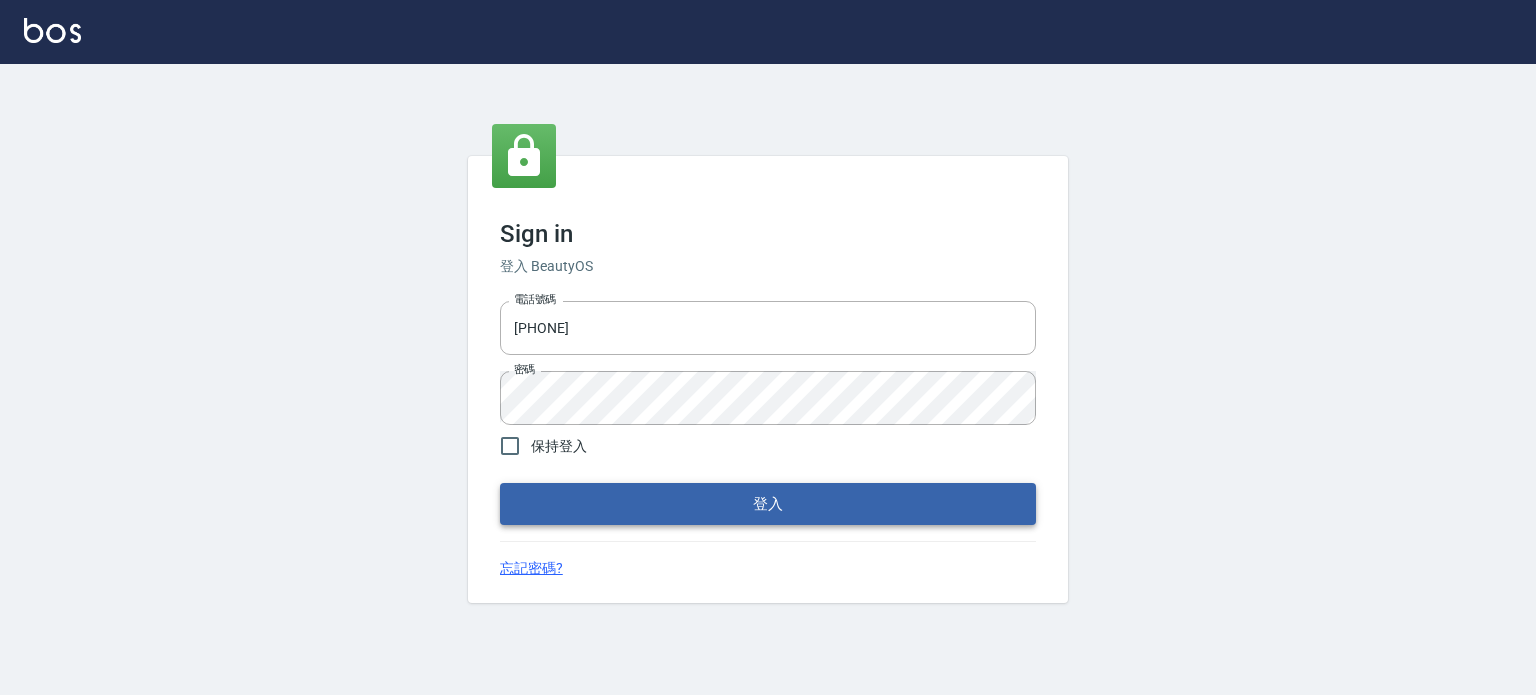 click on "登入" at bounding box center (768, 504) 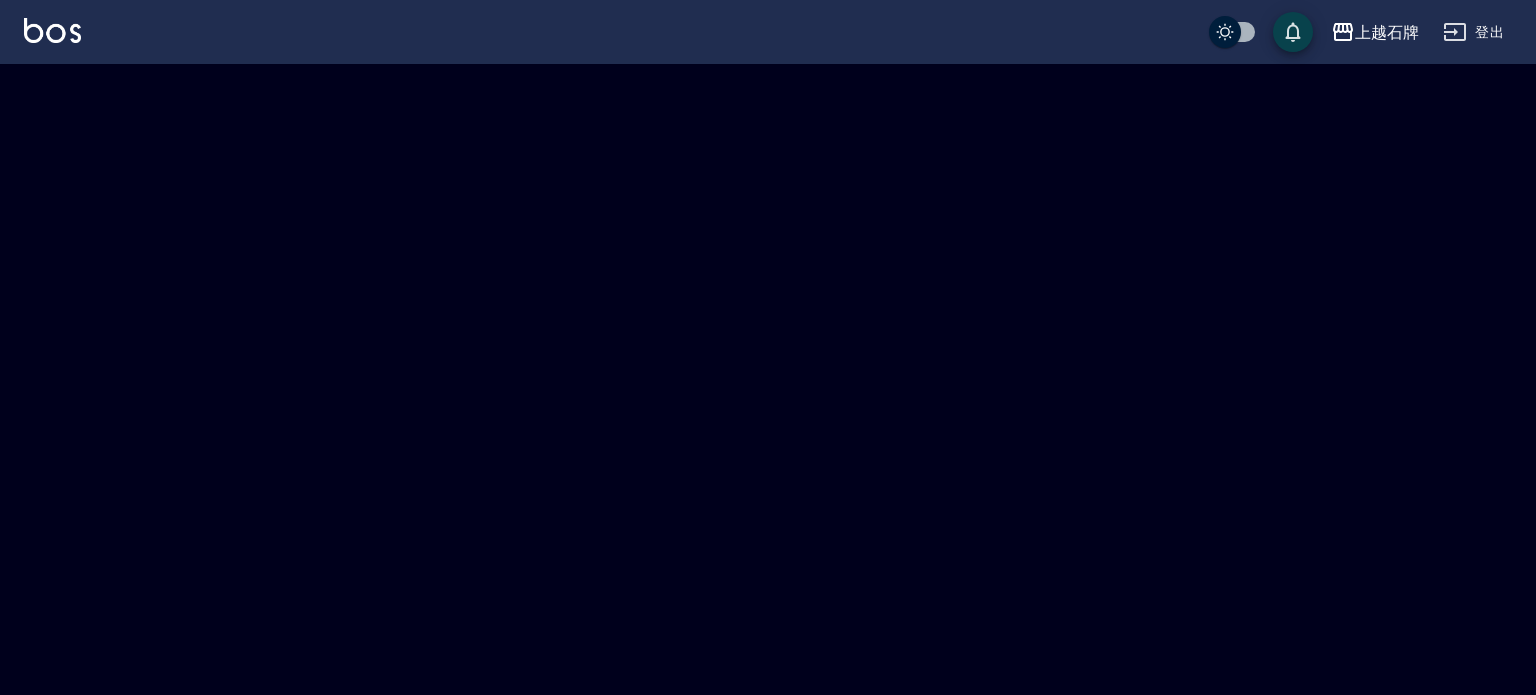 checkbox on "true" 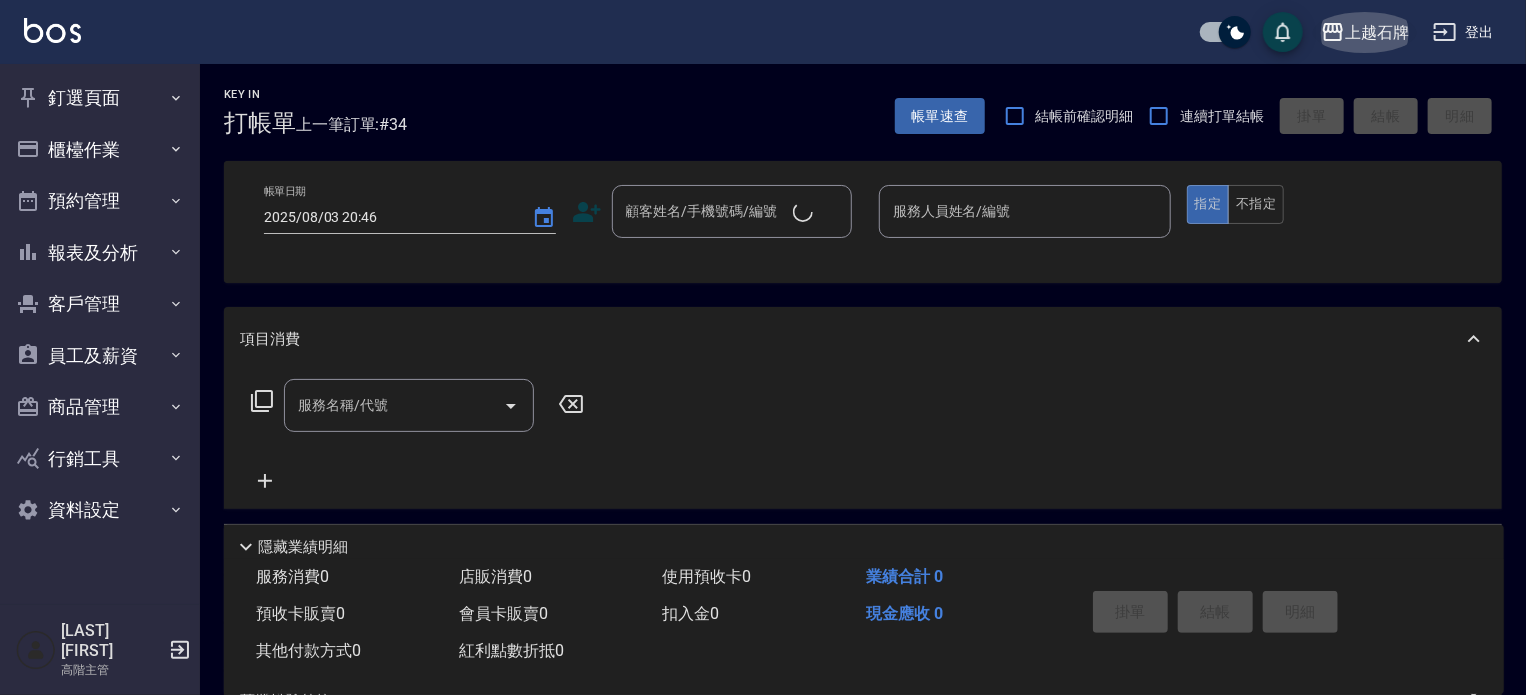 click on "上越石牌" at bounding box center [1377, 32] 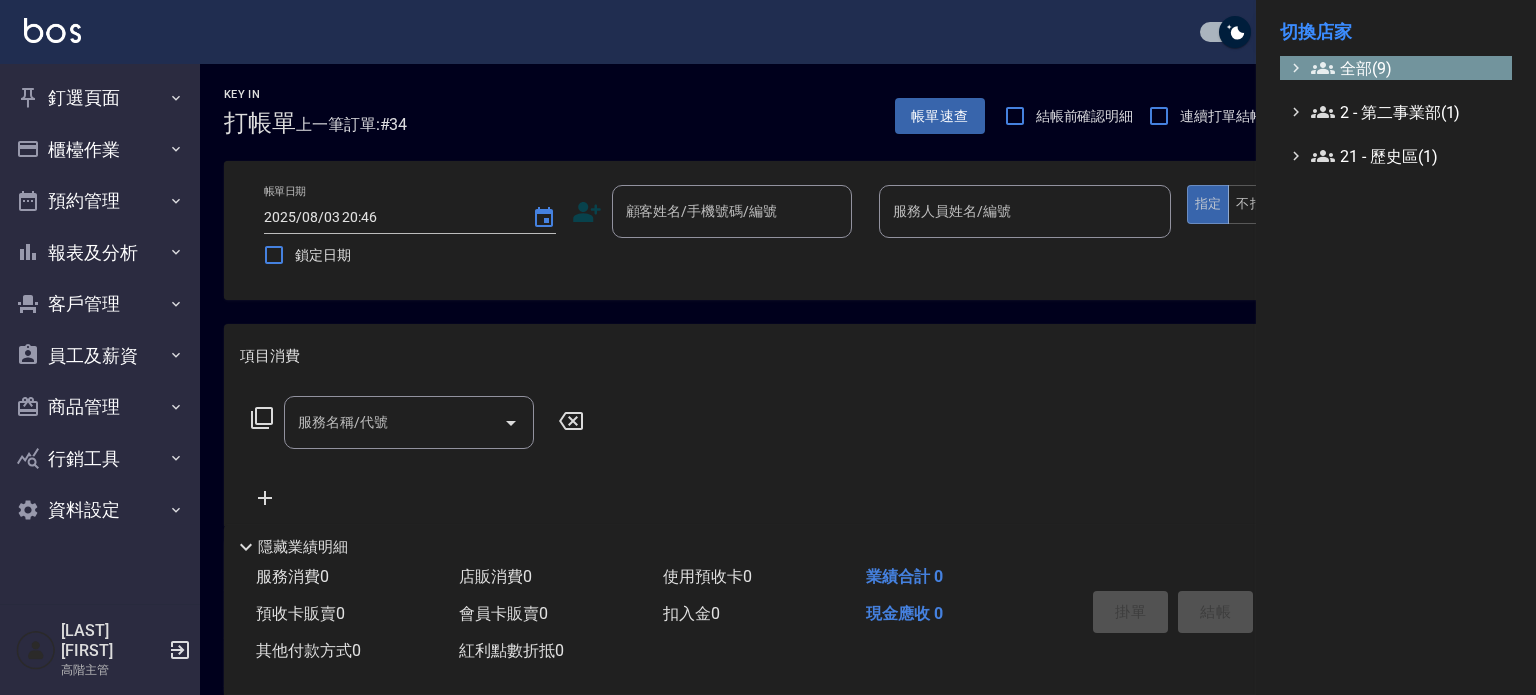 click on "全部(9)" at bounding box center [1407, 68] 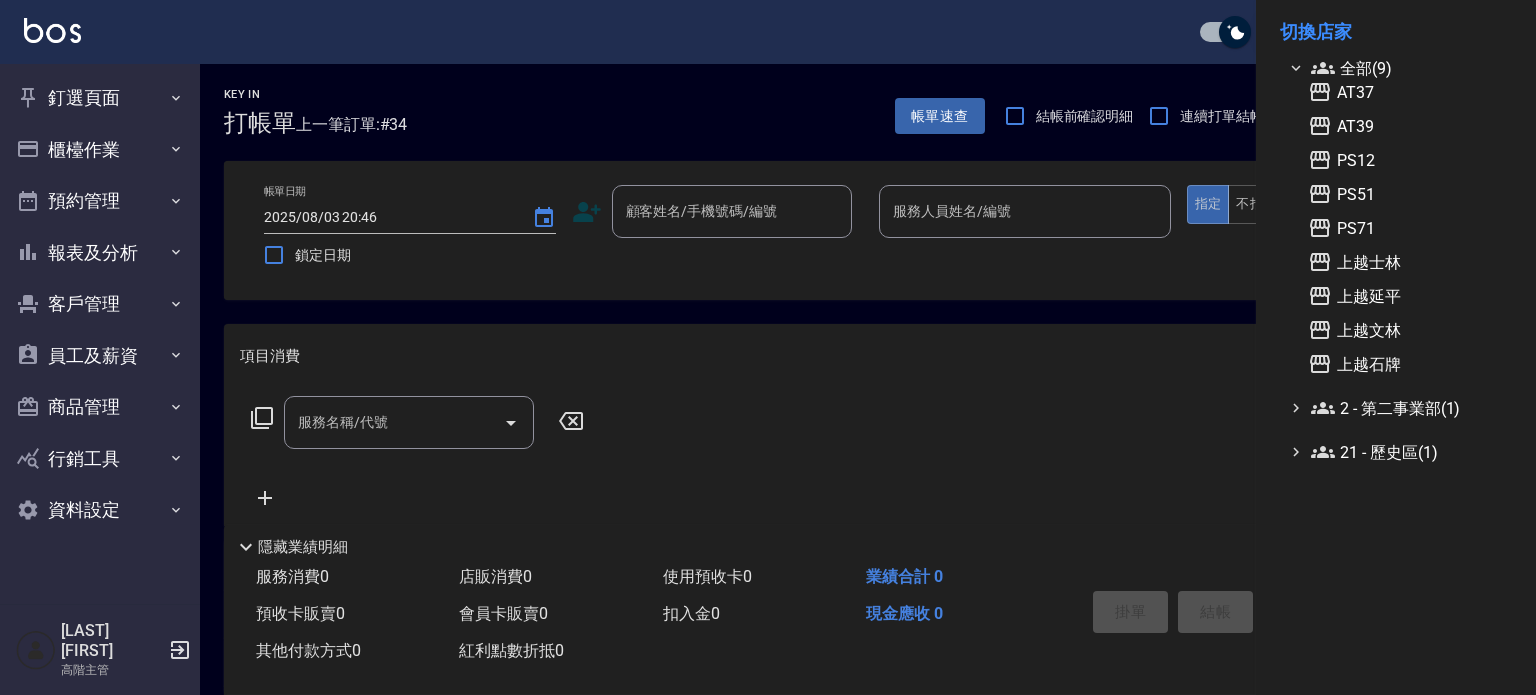 click on "AT37 AT39 PS12 PS51 PS71 上越士林 上越延平 上越文林 上越石牌" at bounding box center [1406, 228] 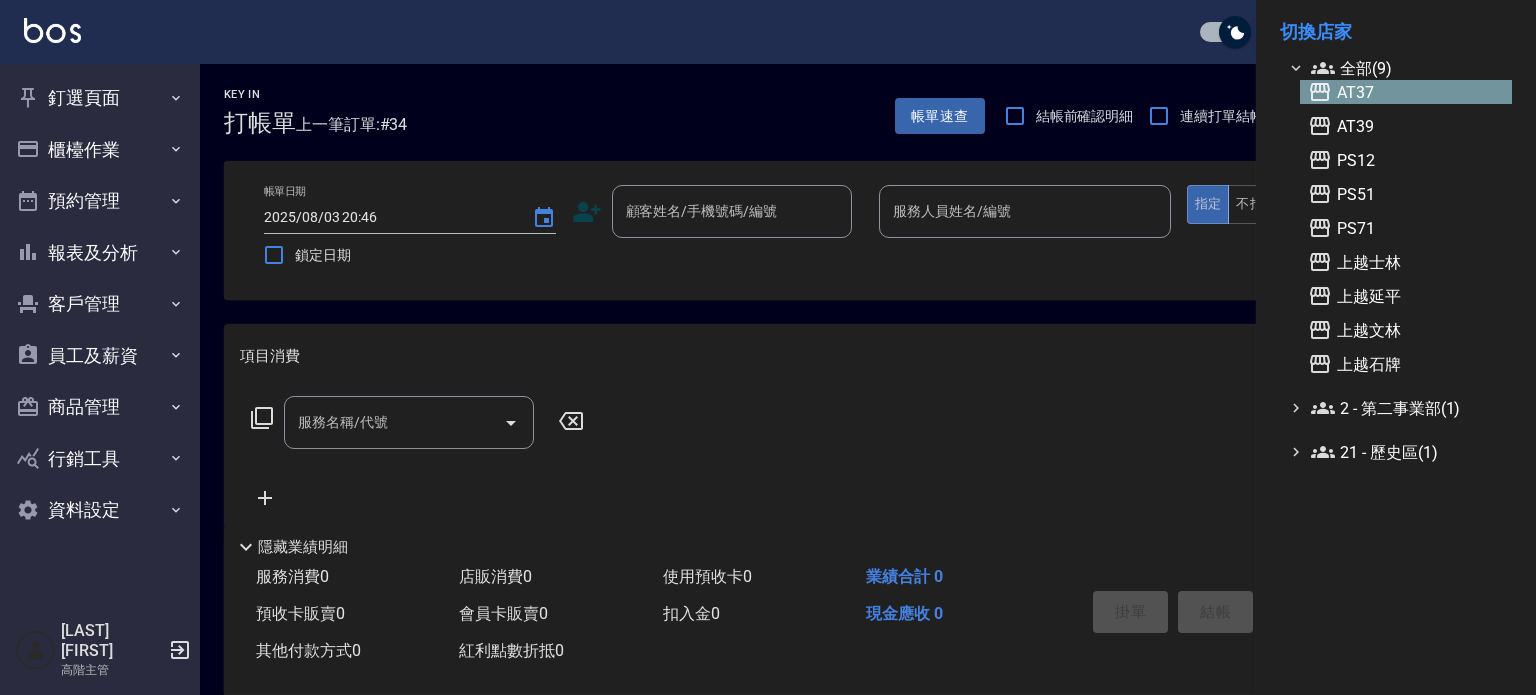 click on "AT37" at bounding box center [1406, 92] 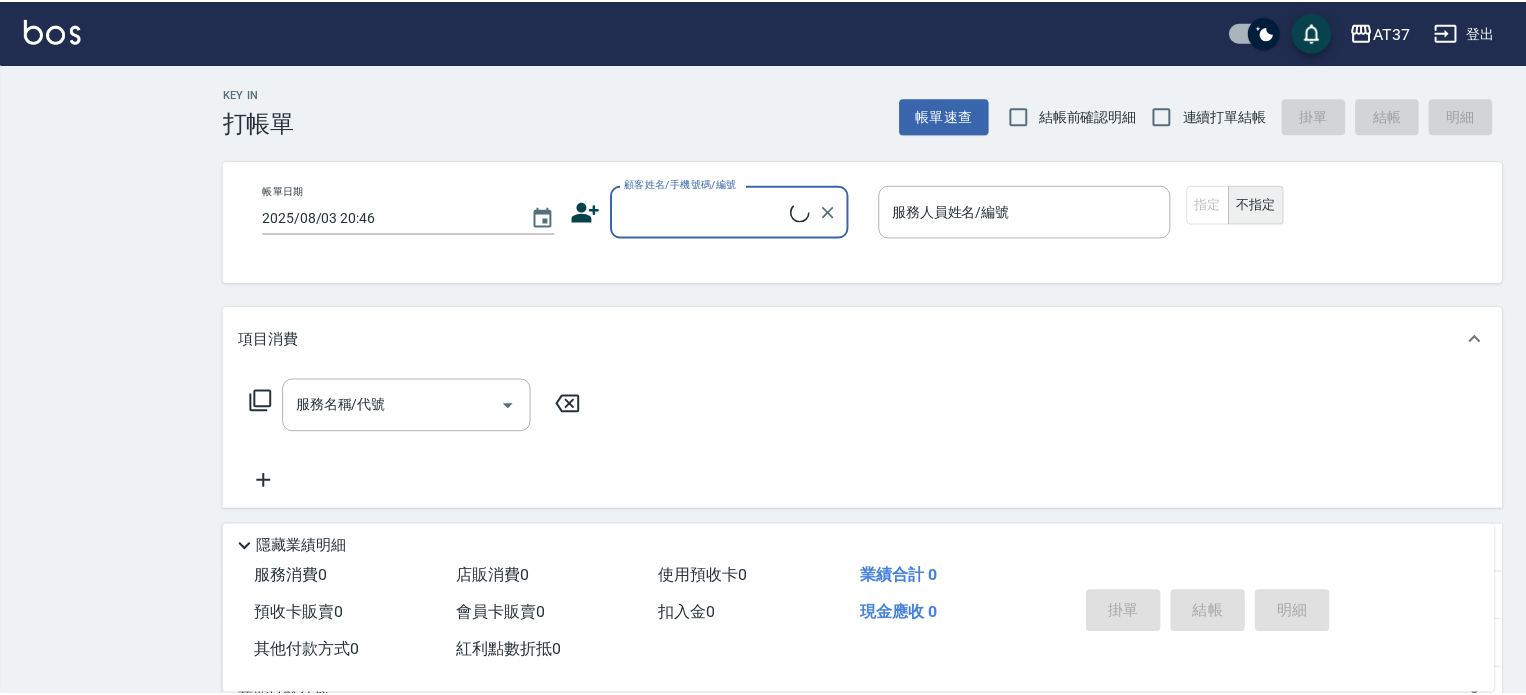 scroll, scrollTop: 0, scrollLeft: 0, axis: both 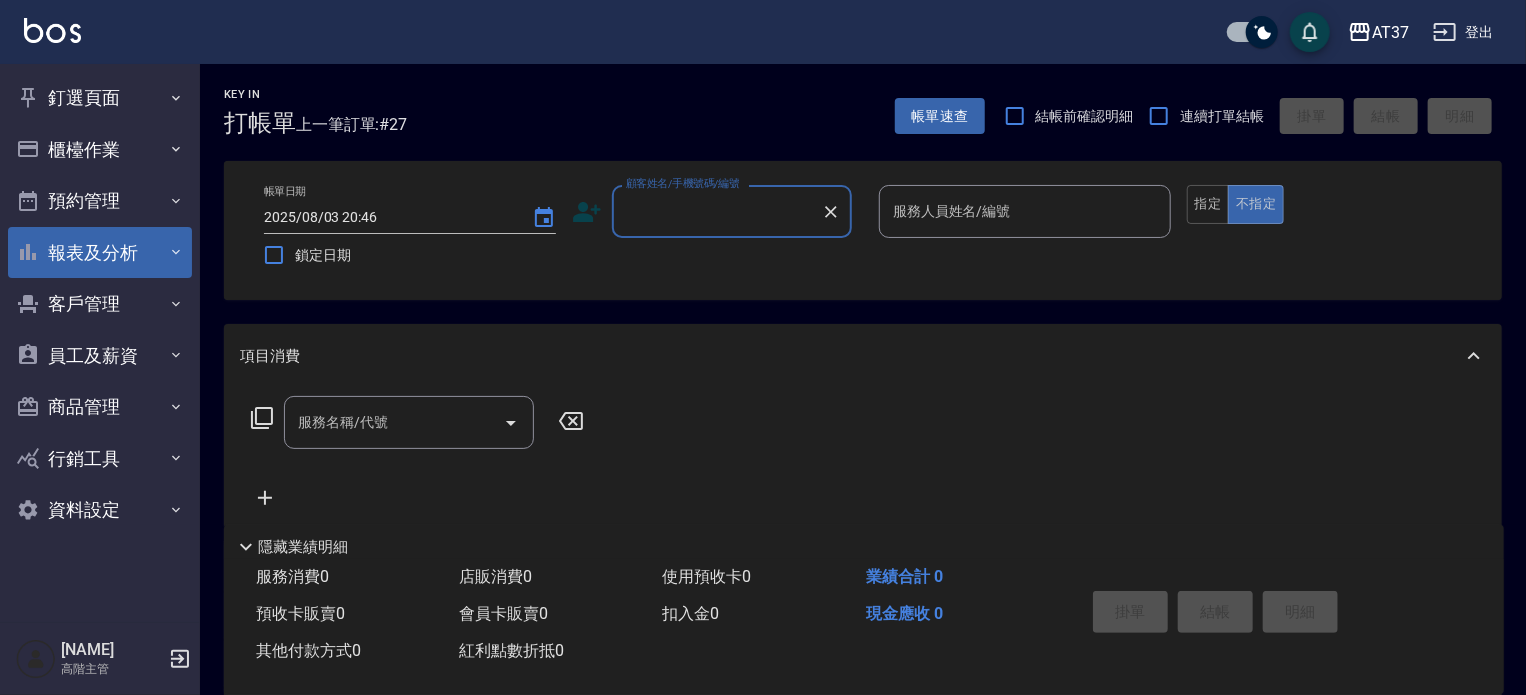 click on "報表及分析" at bounding box center (100, 253) 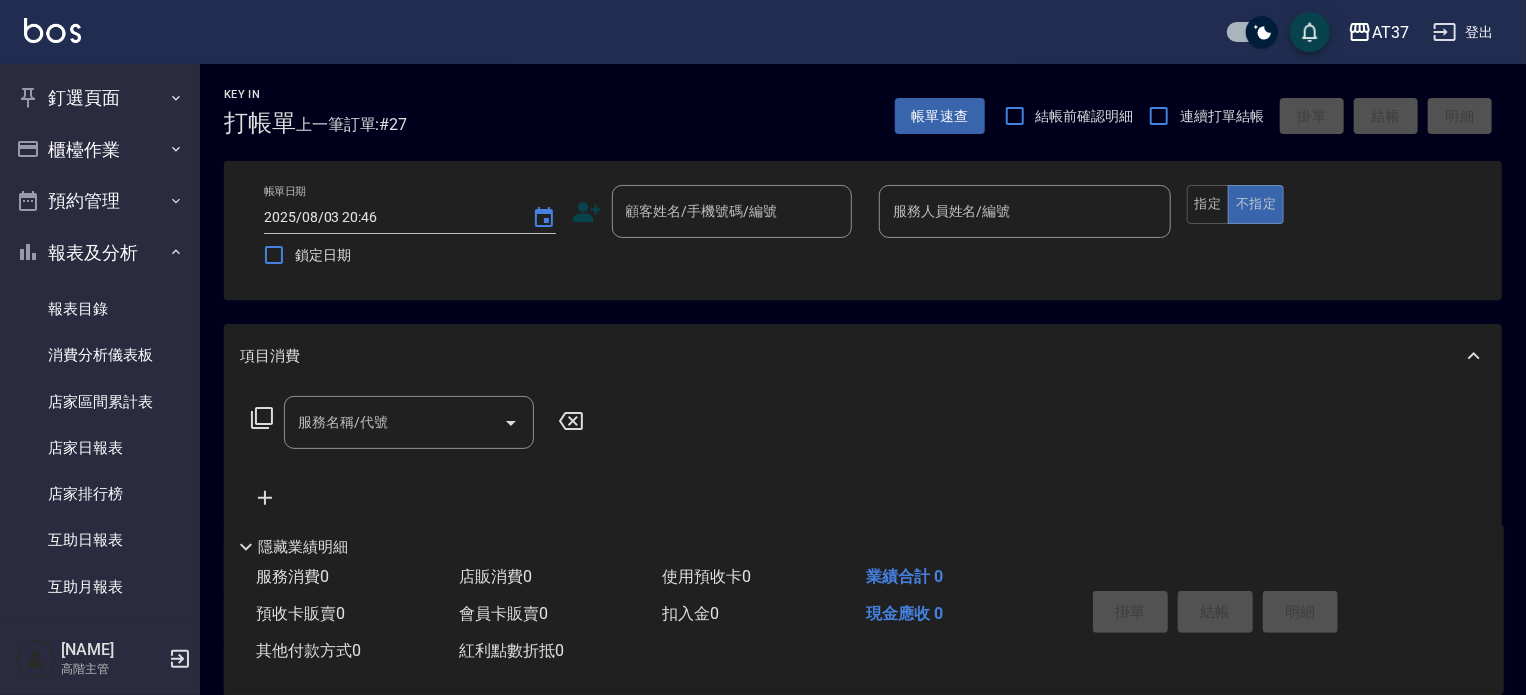 scroll, scrollTop: 500, scrollLeft: 0, axis: vertical 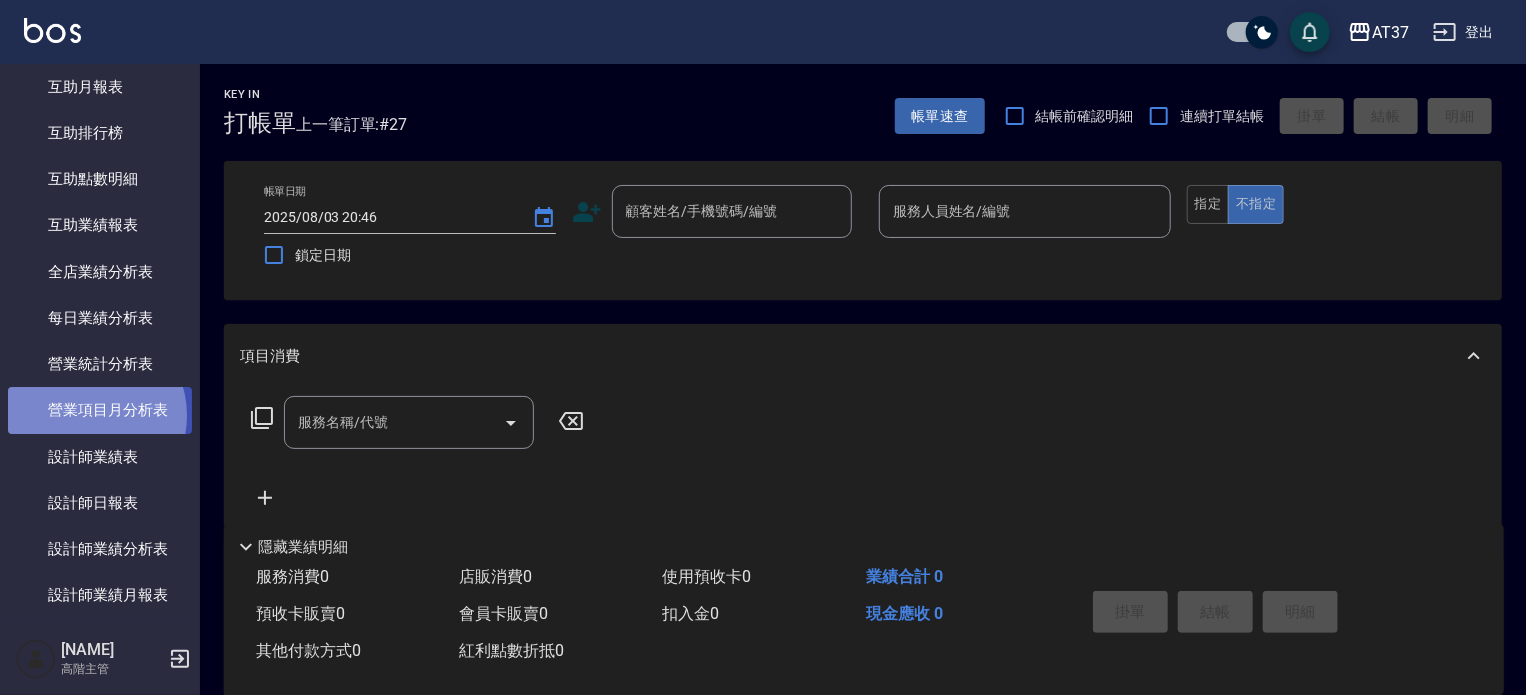 click on "營業項目月分析表" at bounding box center [100, 410] 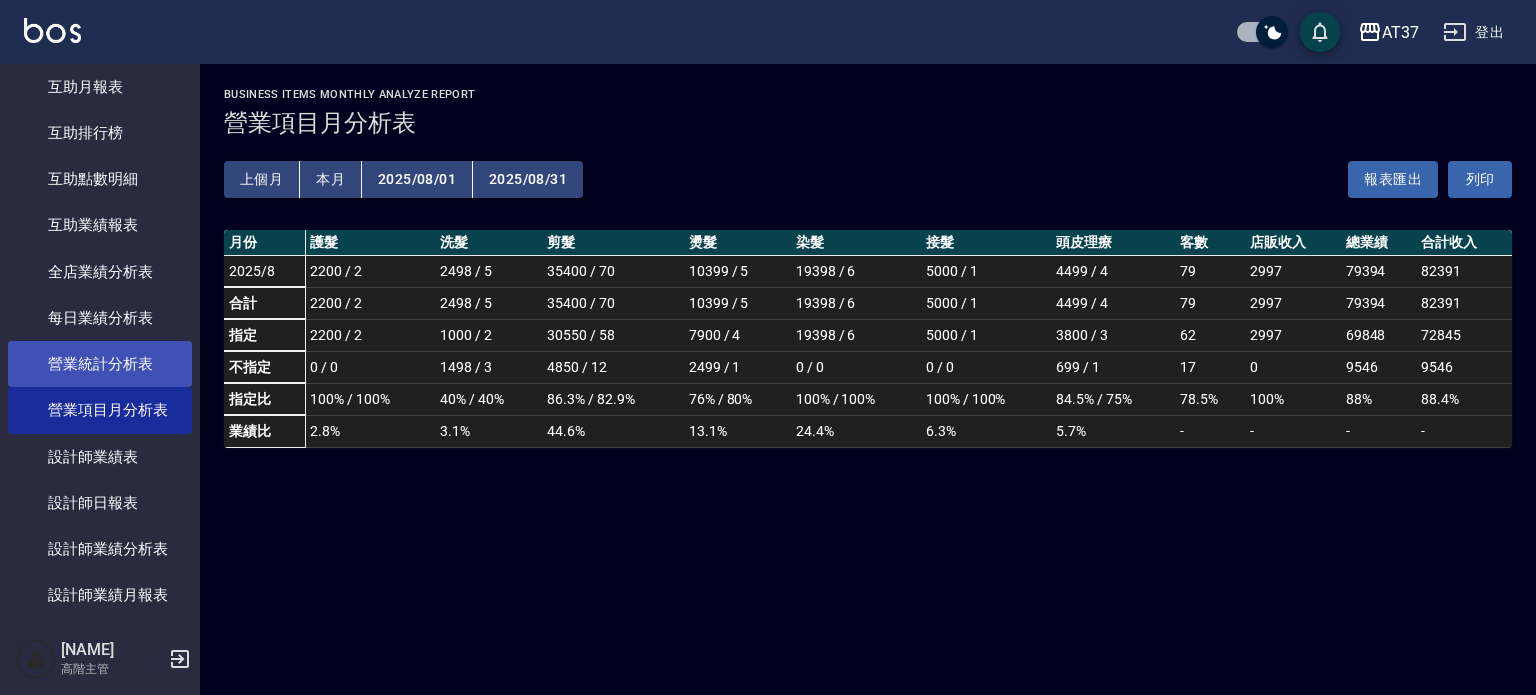 click on "營業統計分析表" at bounding box center (100, 364) 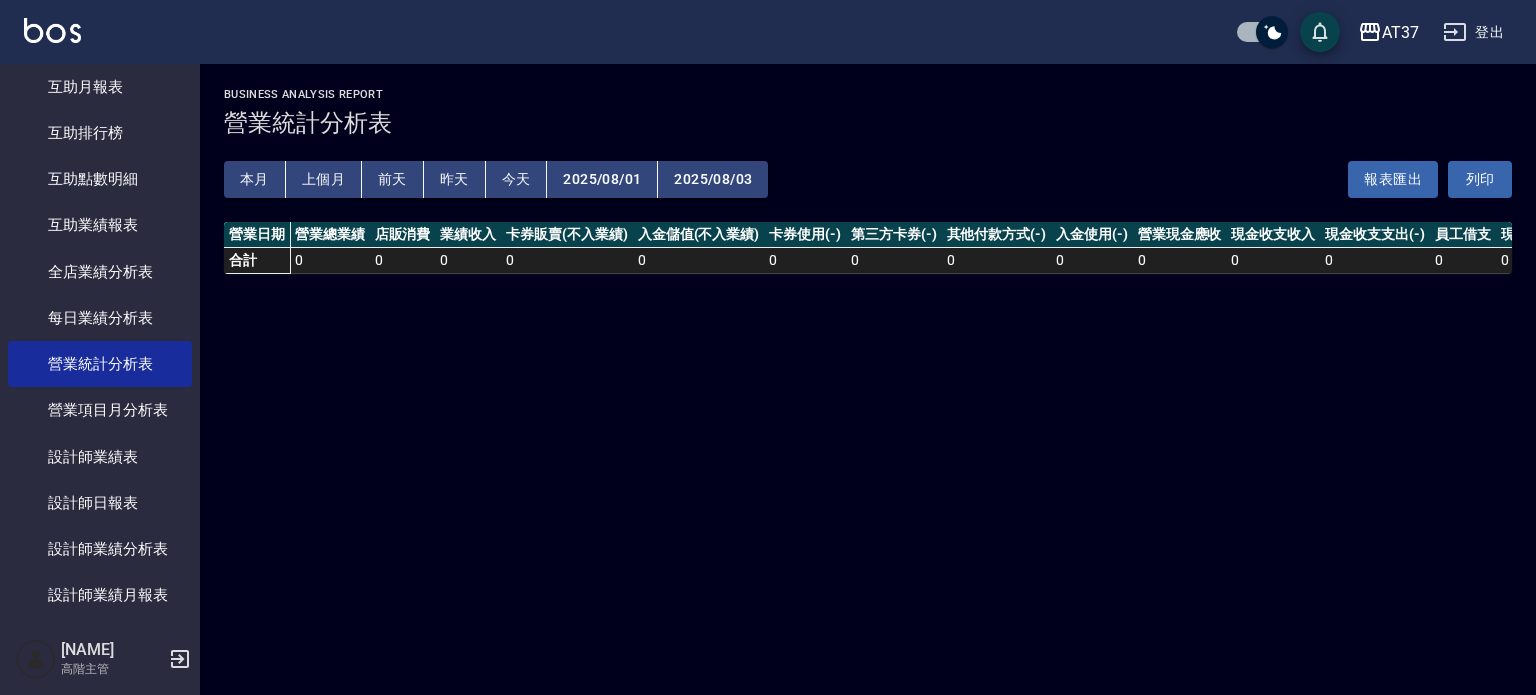 click on "上個月" at bounding box center (324, 179) 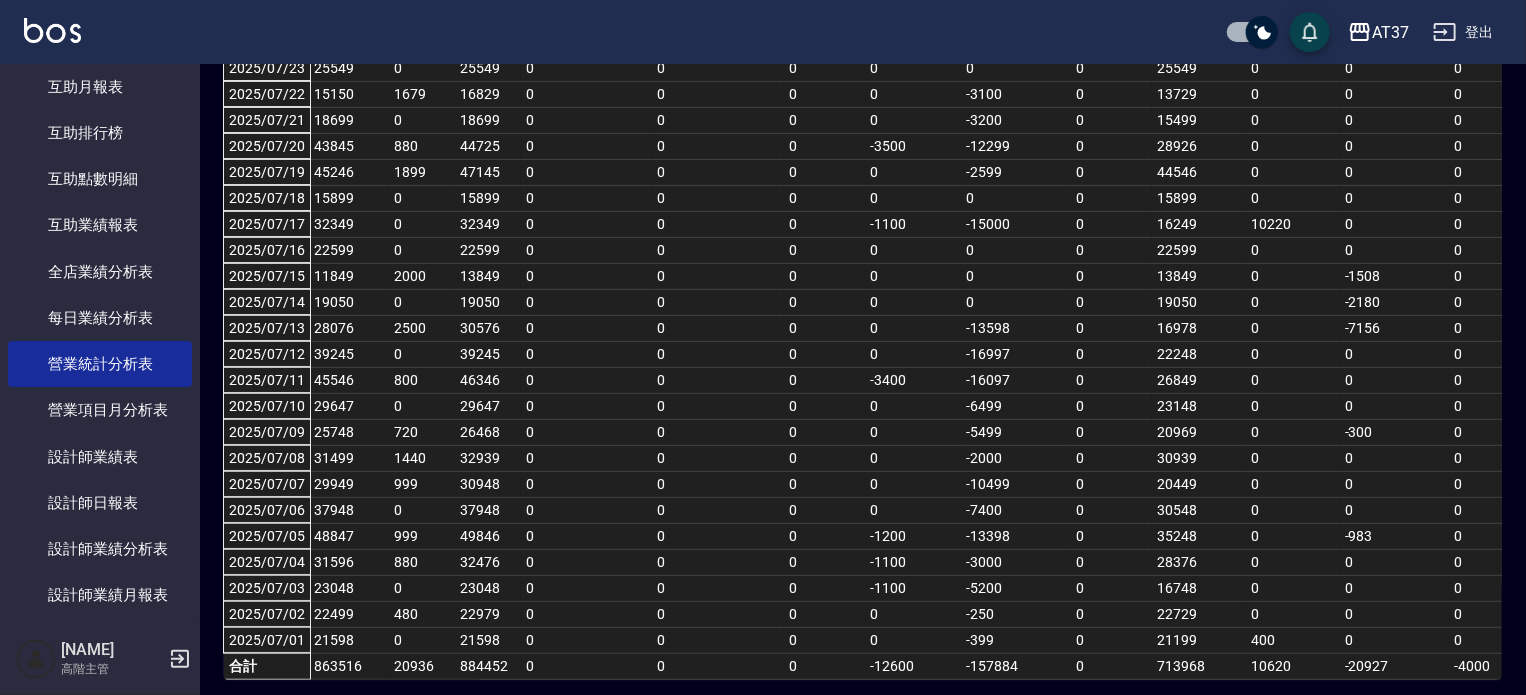 scroll, scrollTop: 418, scrollLeft: 0, axis: vertical 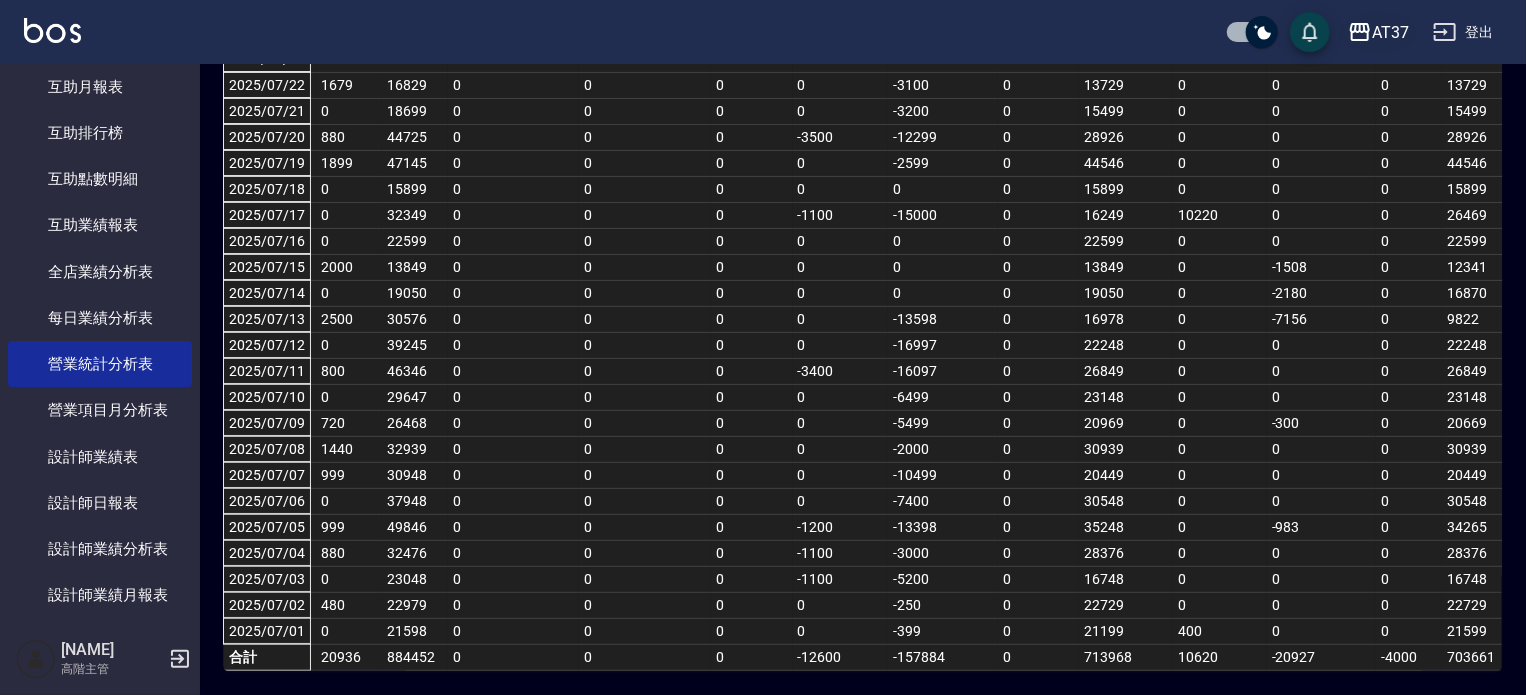 click on "AT37" at bounding box center (1390, 32) 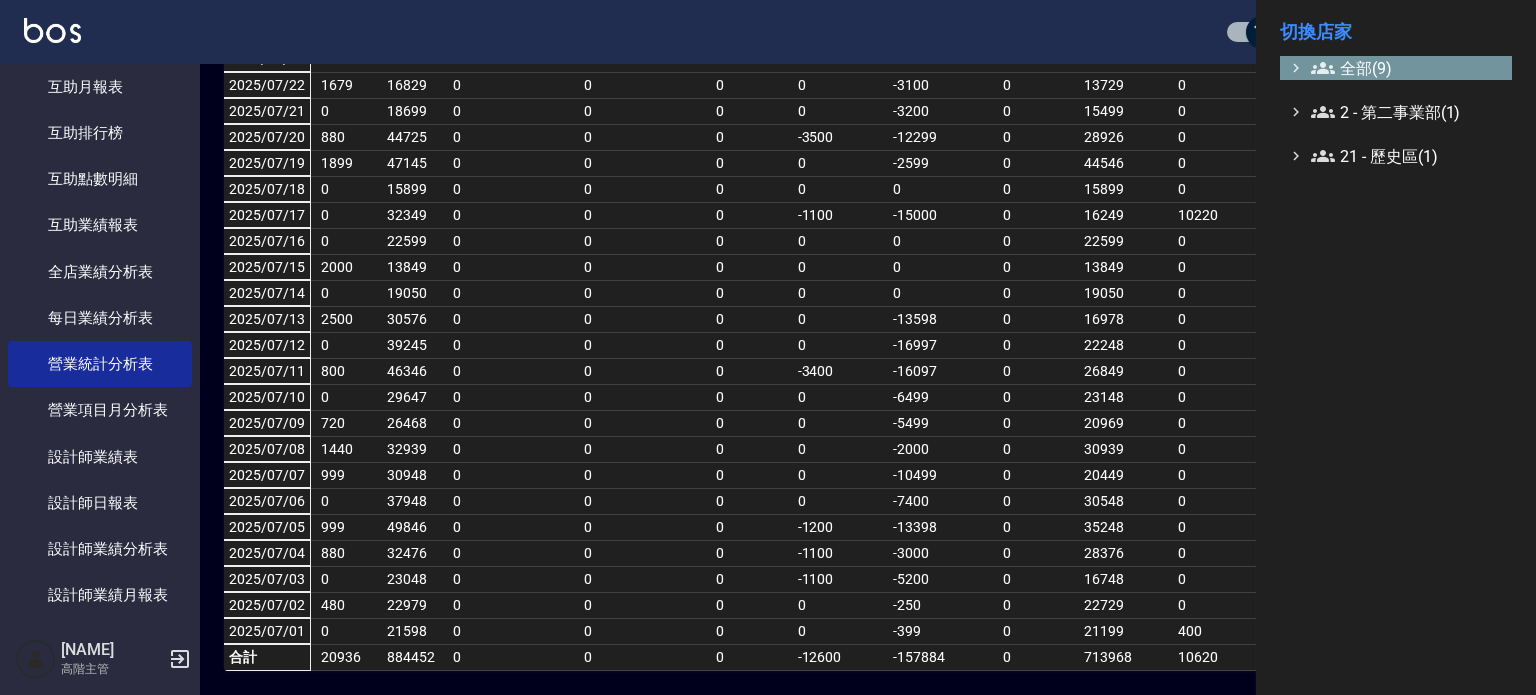 click on "全部(9)" at bounding box center [1407, 68] 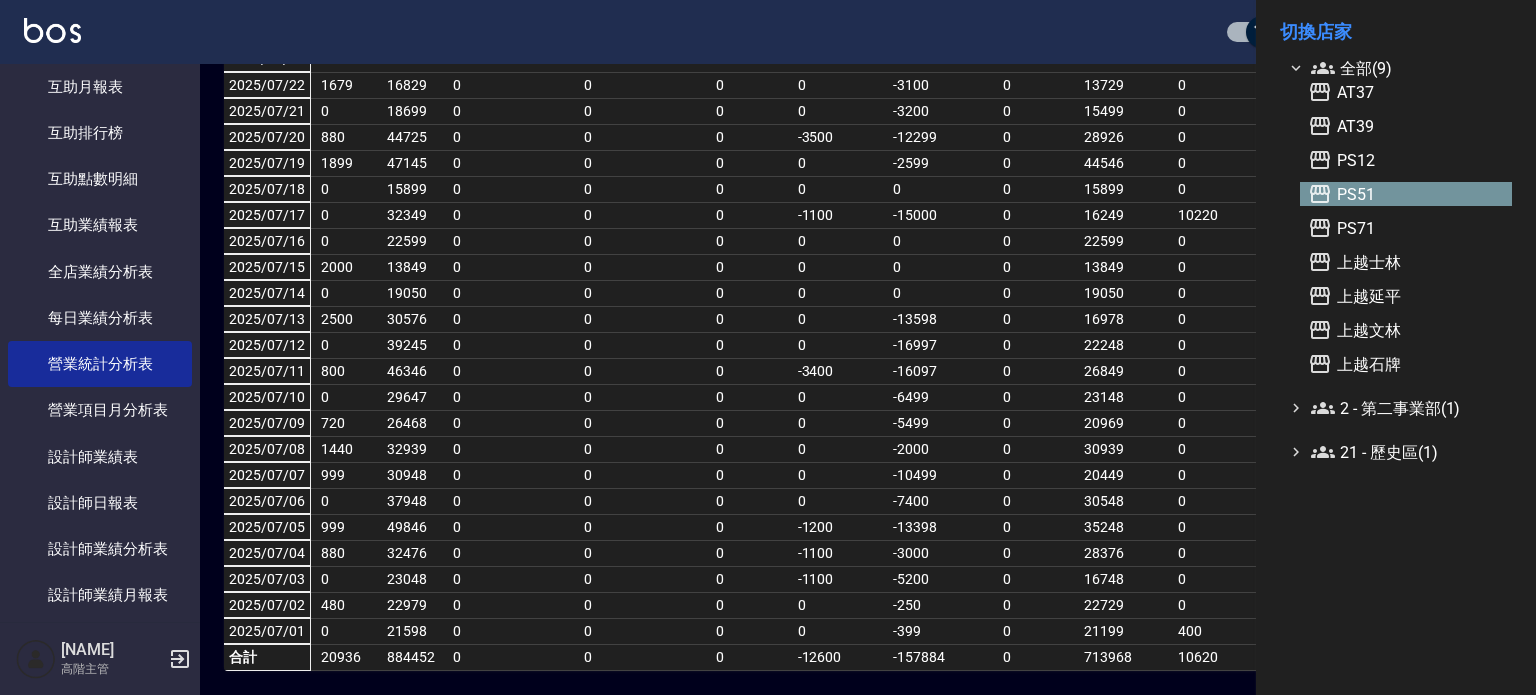 click on "PS51" at bounding box center (1406, 194) 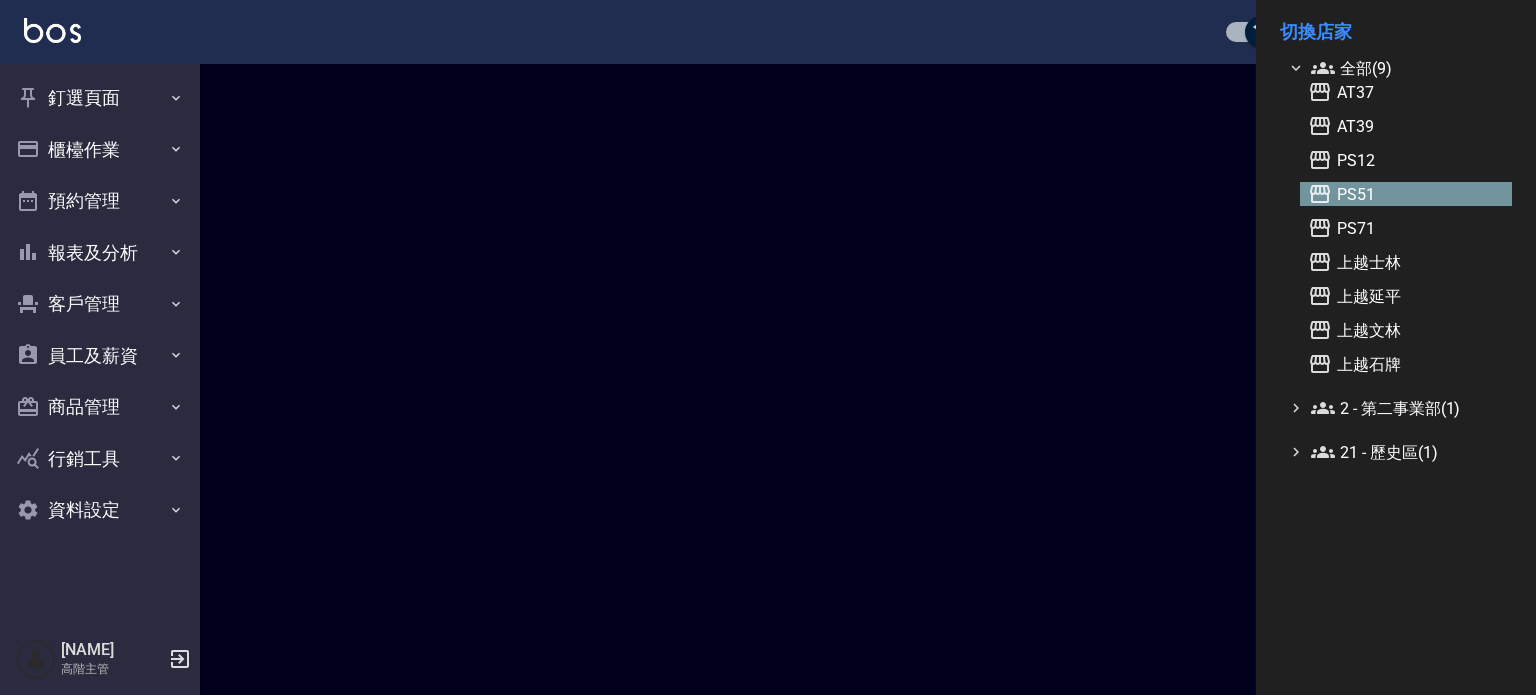 scroll, scrollTop: 0, scrollLeft: 0, axis: both 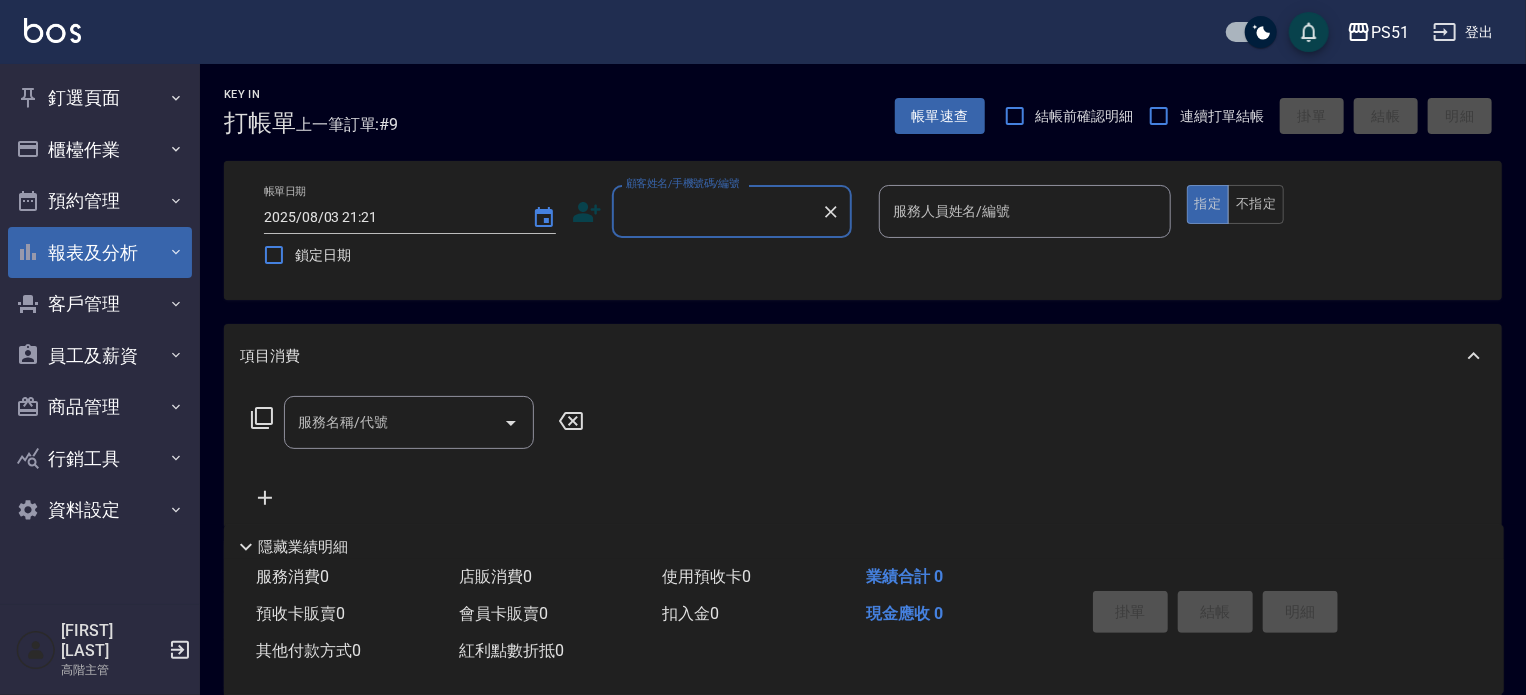 click on "報表及分析" at bounding box center (100, 253) 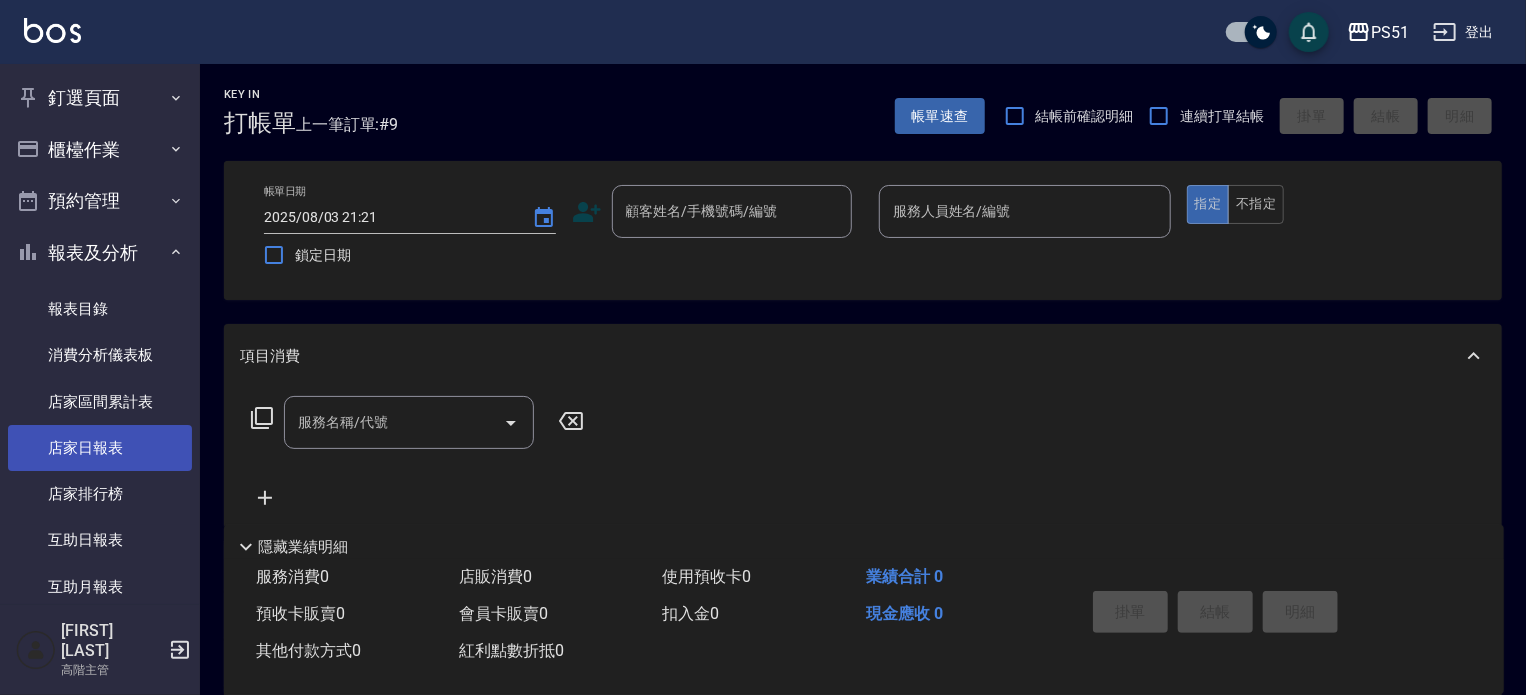 click on "店家日報表" at bounding box center [100, 448] 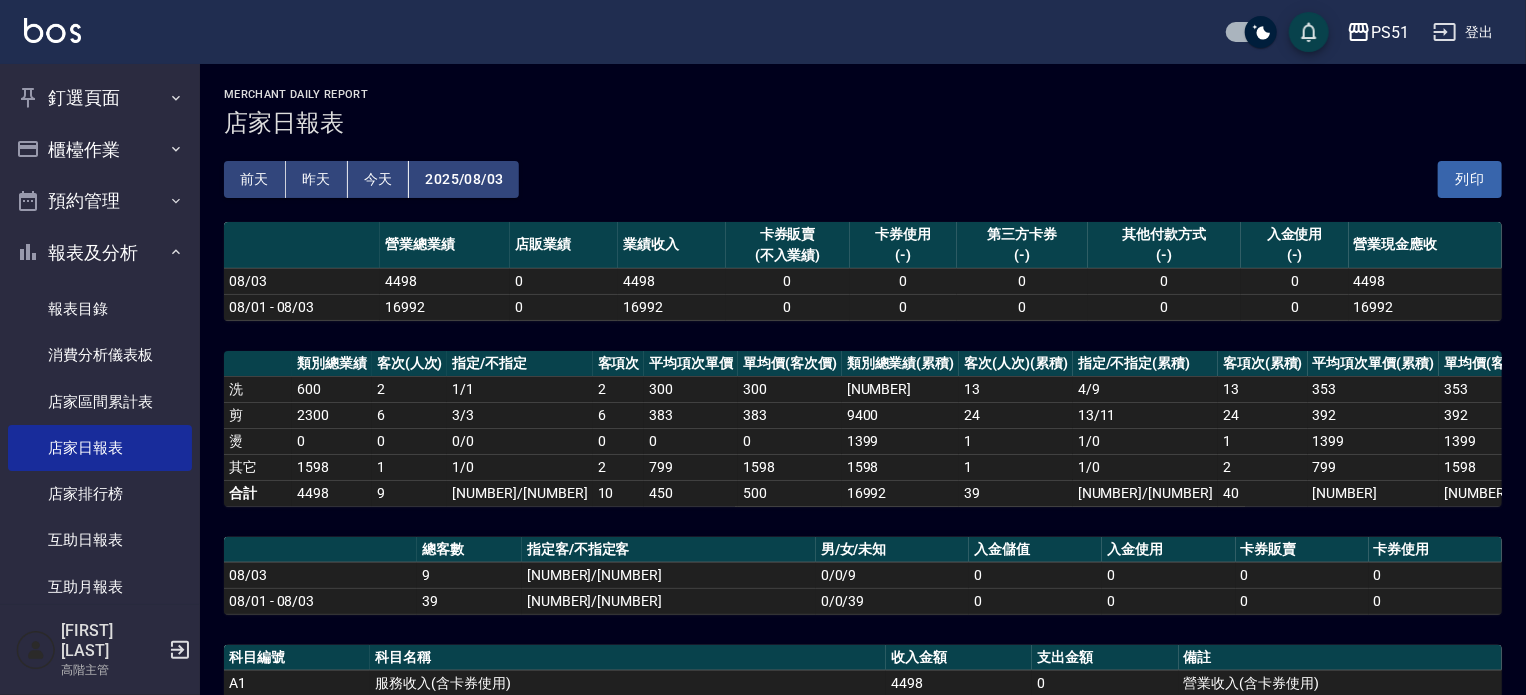 click on "2025/08/03" at bounding box center (464, 179) 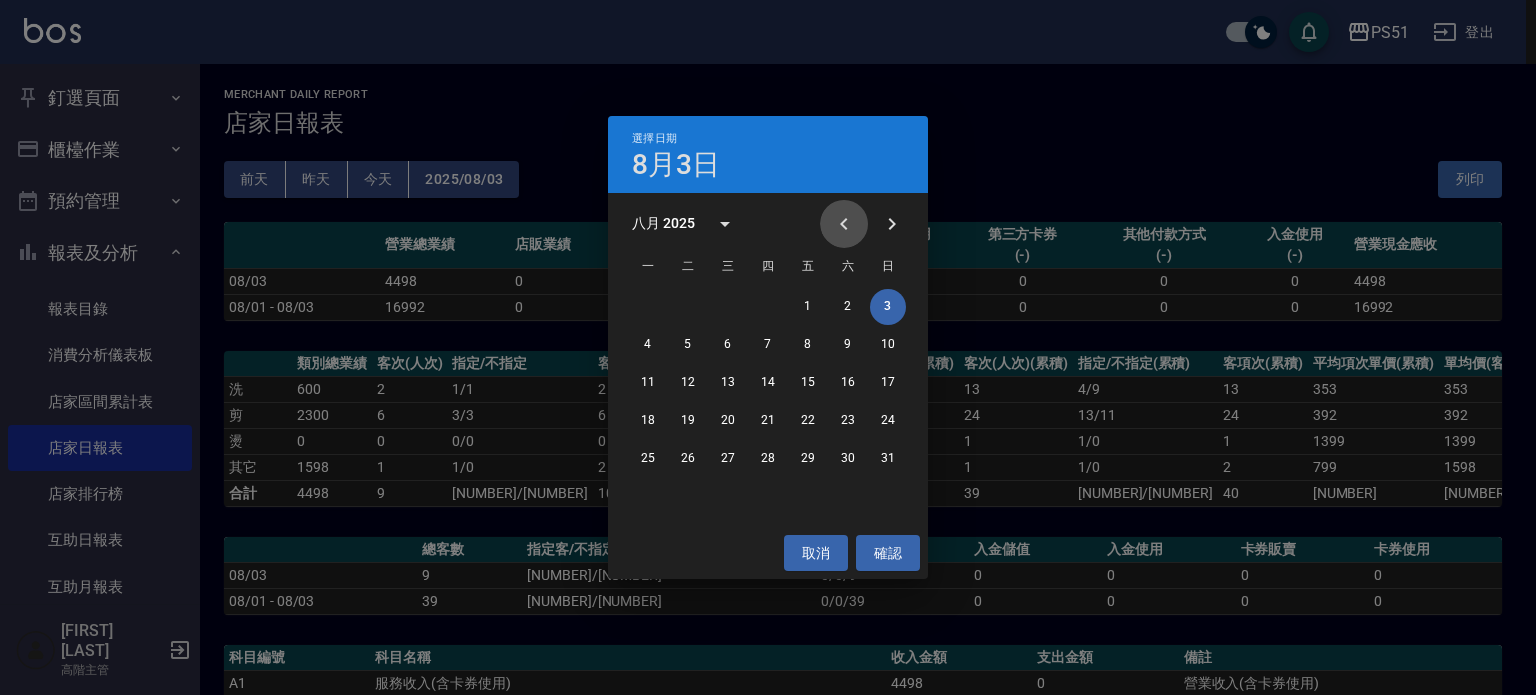 click 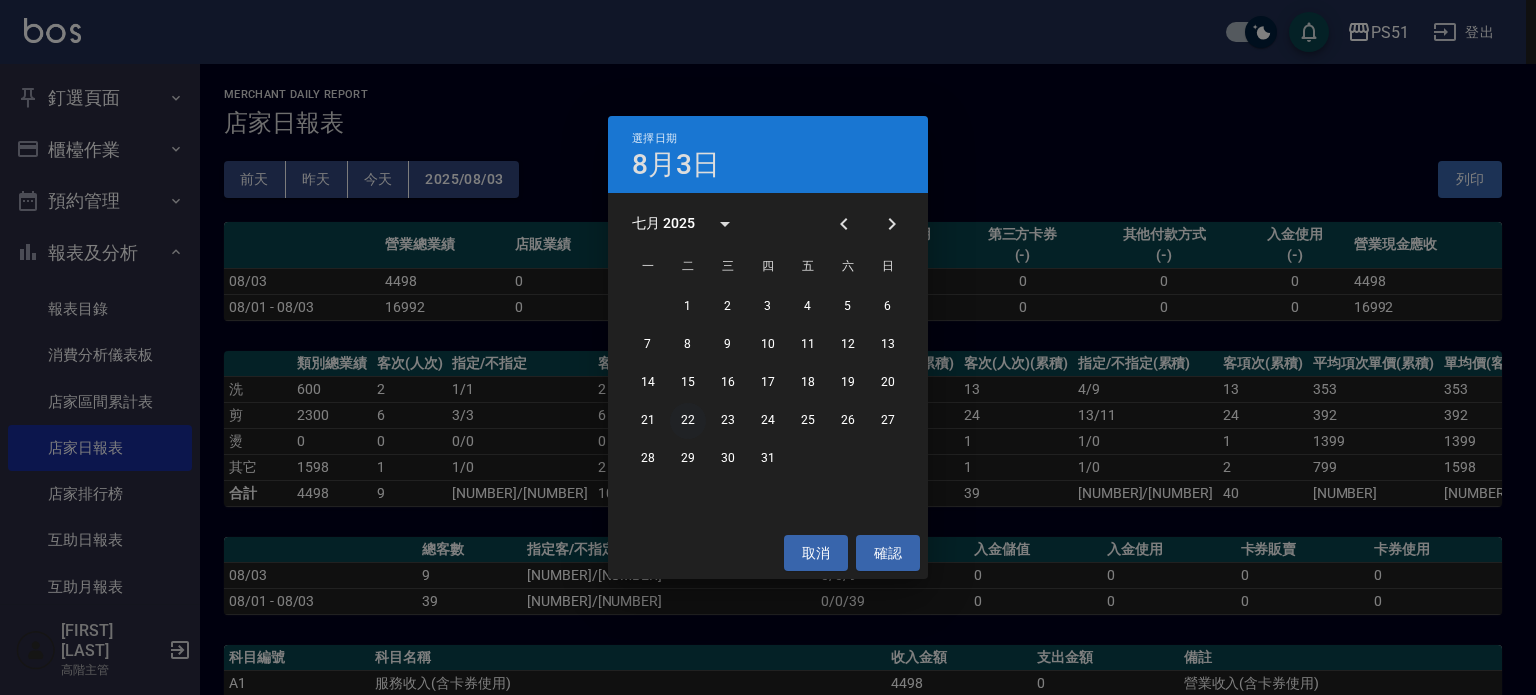 click on "22" at bounding box center [688, 421] 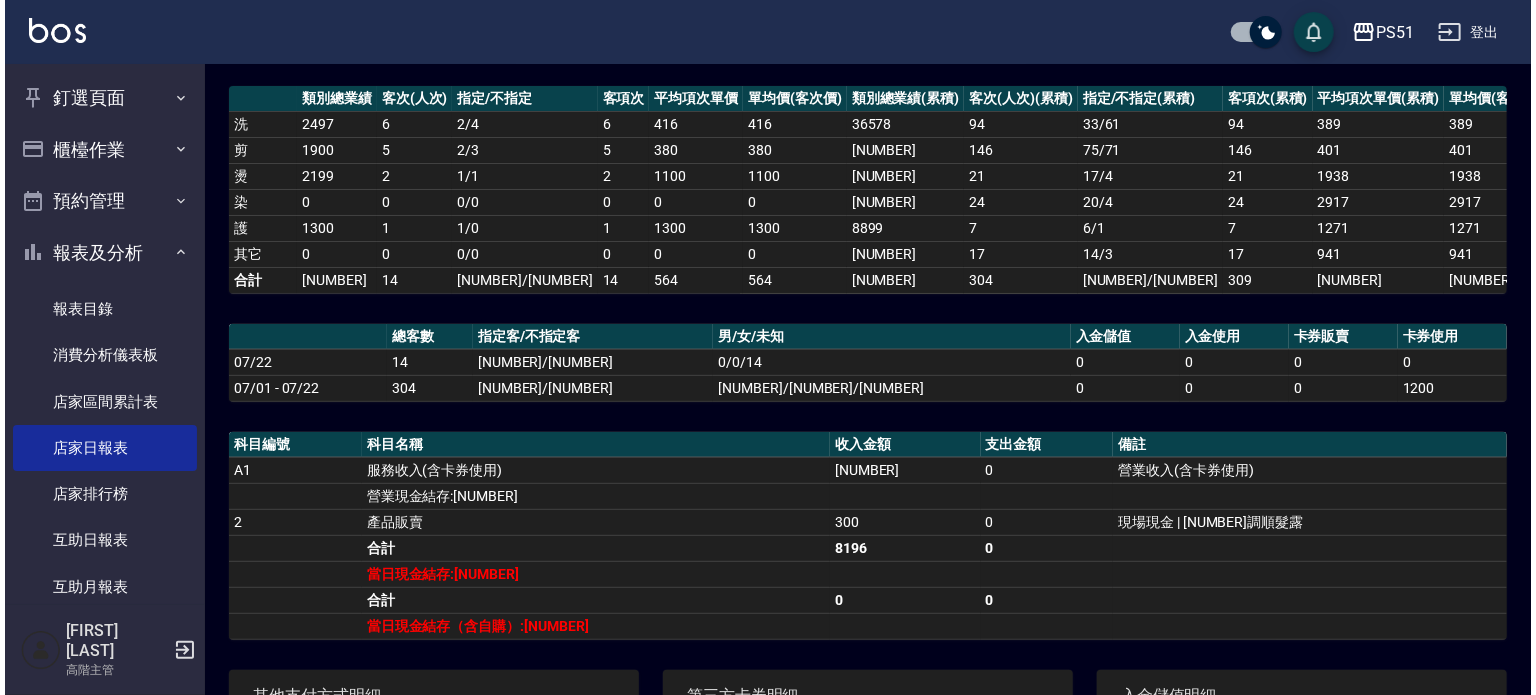 scroll, scrollTop: 300, scrollLeft: 0, axis: vertical 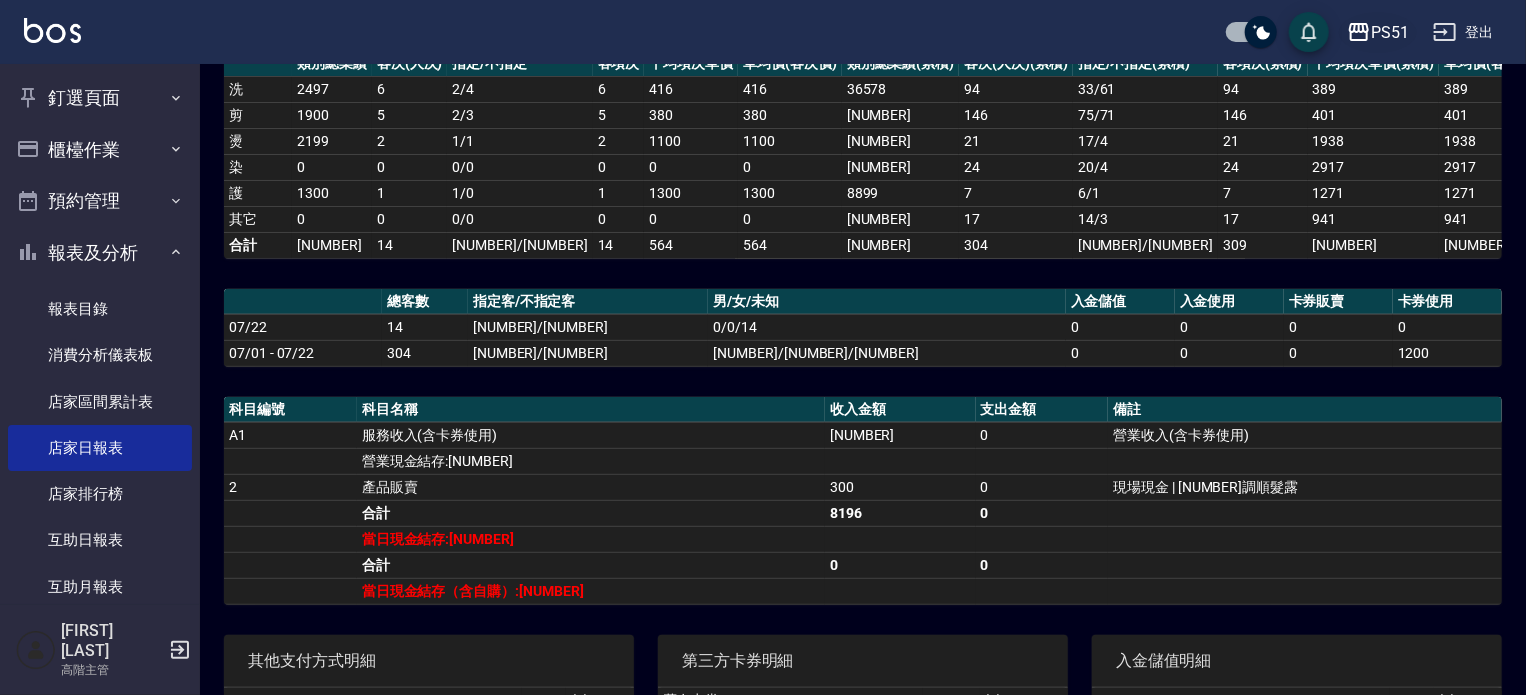 click on "PS51" at bounding box center [1390, 32] 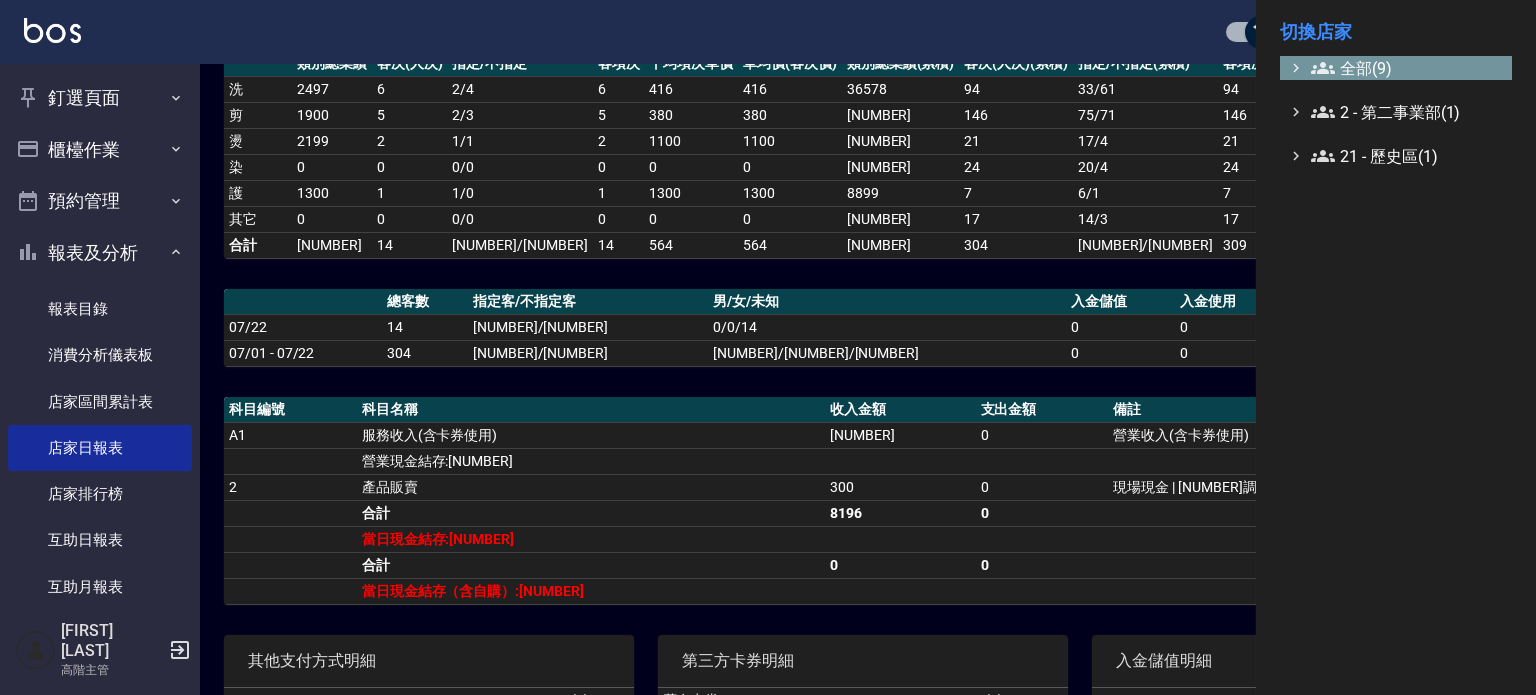 click on "全部(9)" at bounding box center (1407, 68) 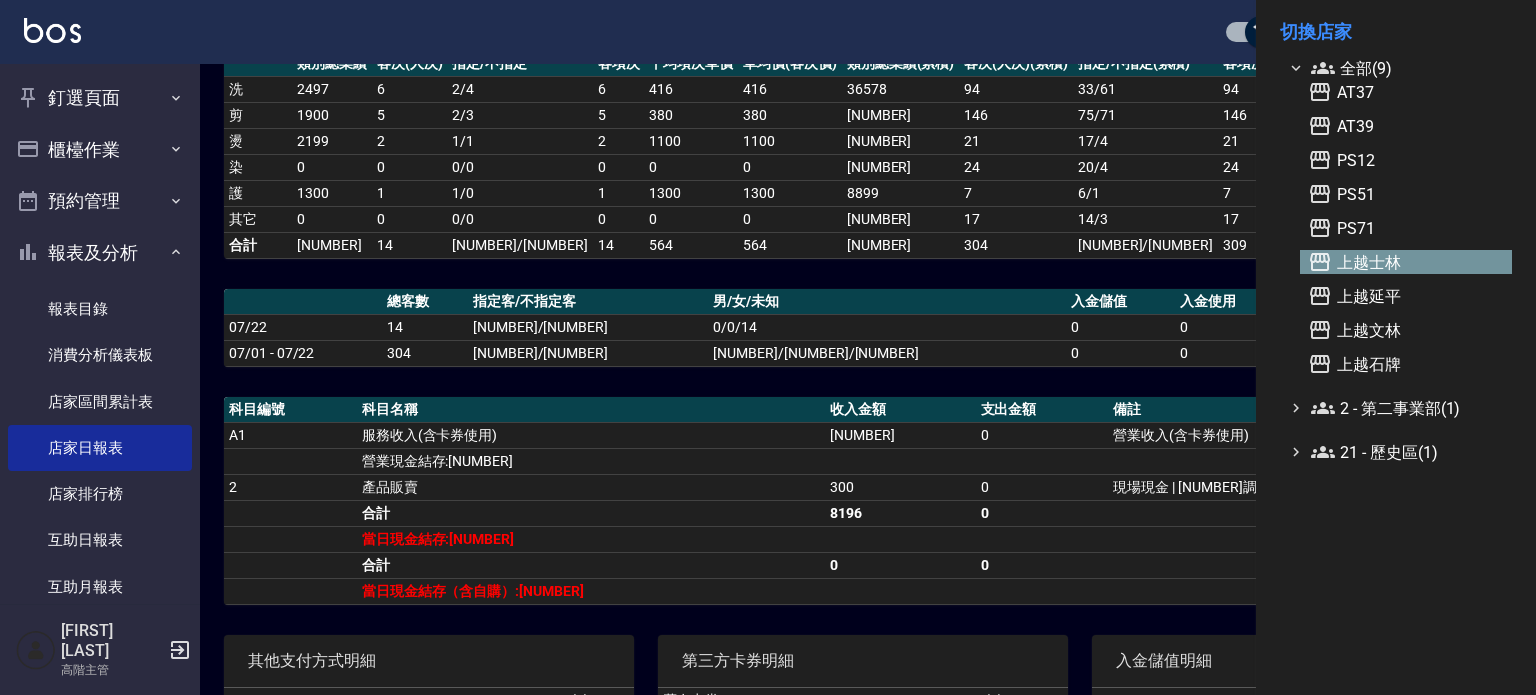 click on "上越士林" at bounding box center (1406, 262) 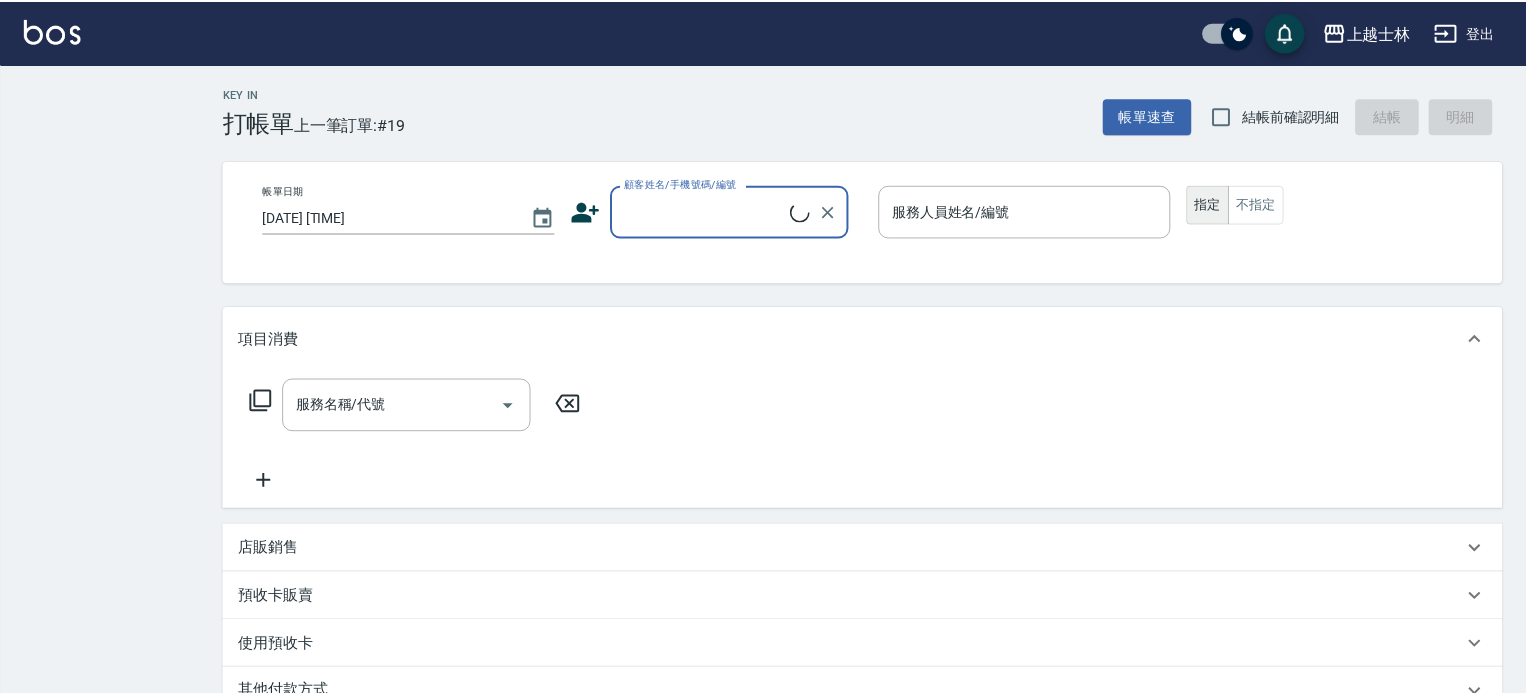 scroll, scrollTop: 0, scrollLeft: 0, axis: both 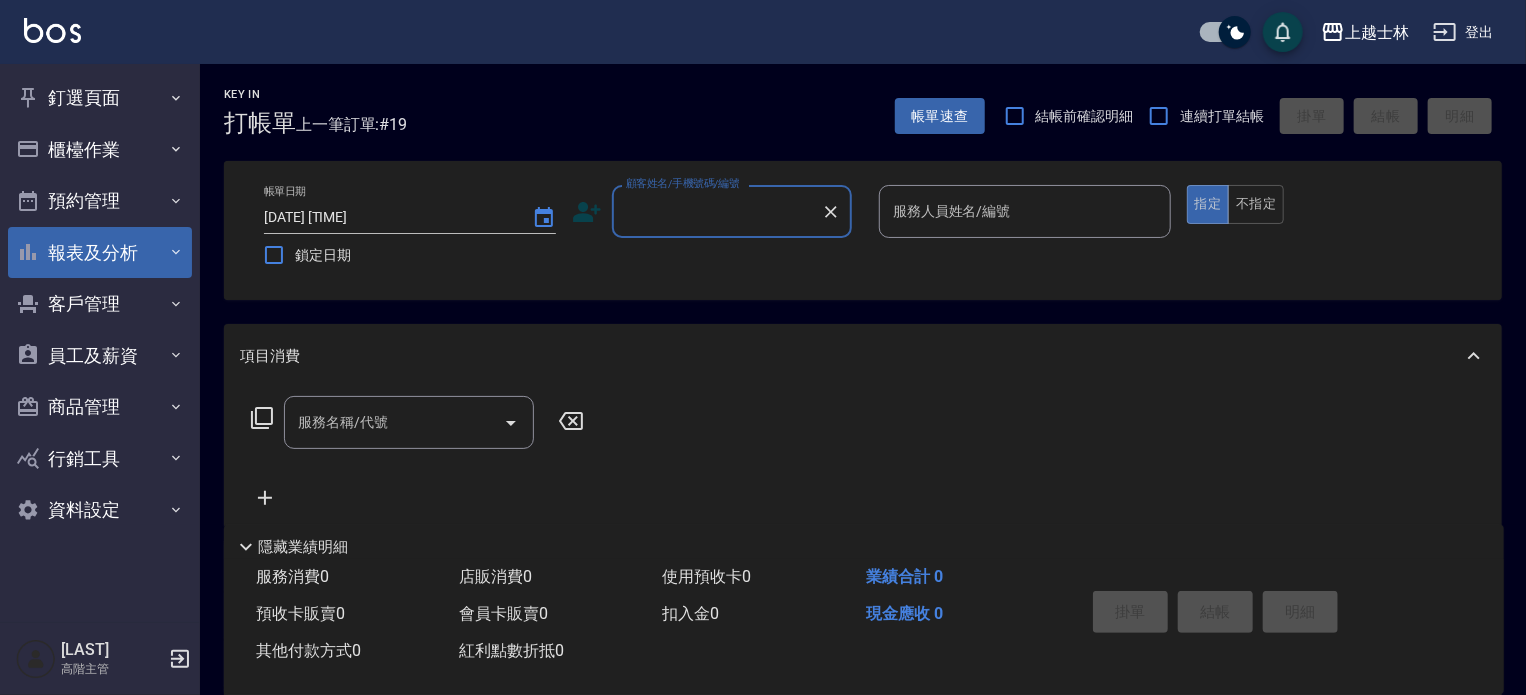 click on "報表及分析" at bounding box center (100, 253) 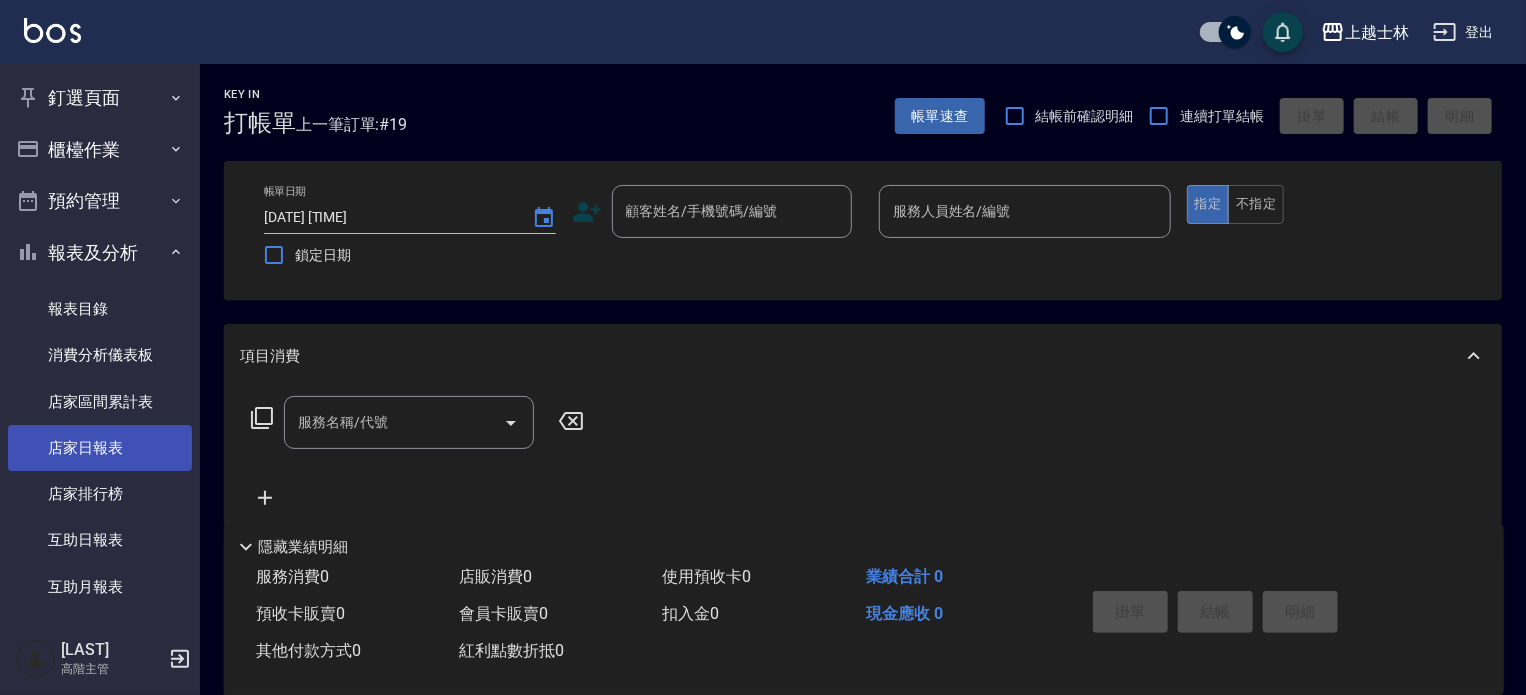 click on "店家日報表" at bounding box center (100, 448) 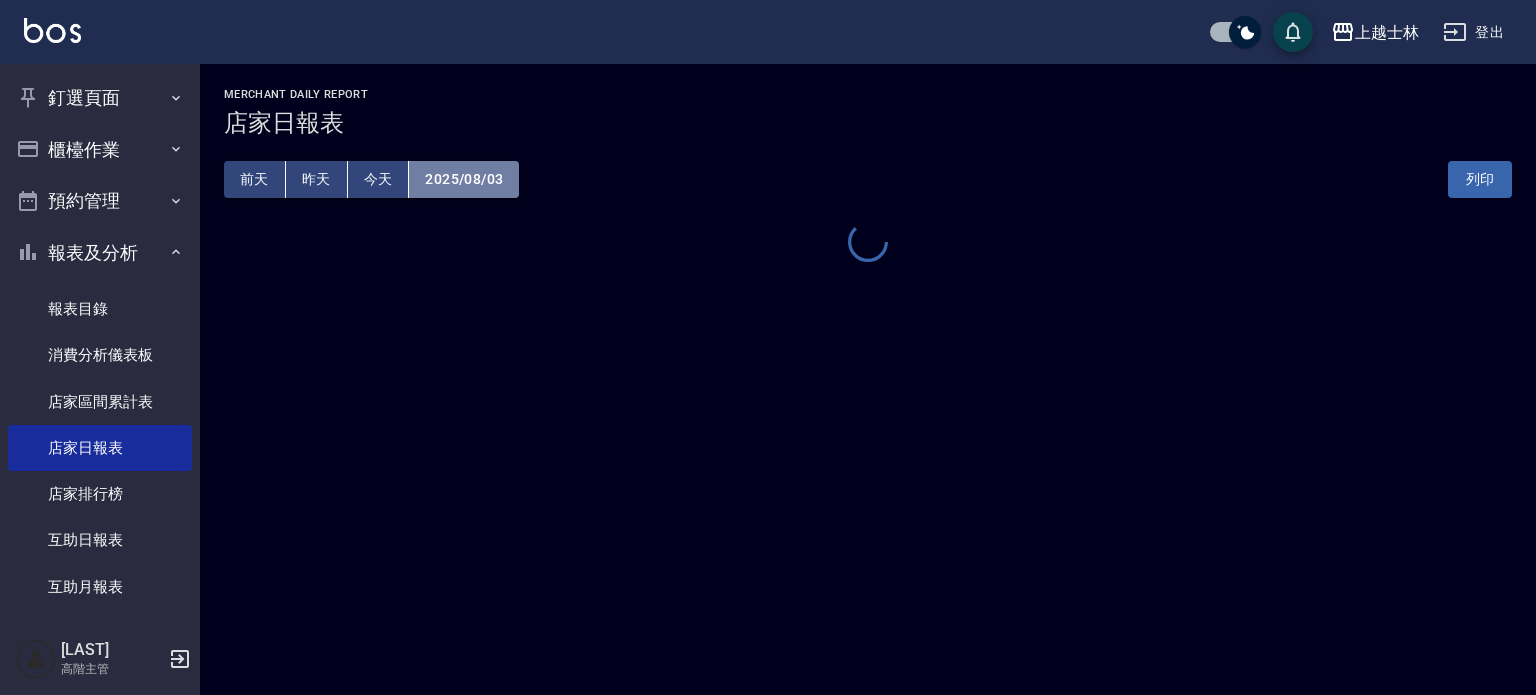 click on "2025/08/03" at bounding box center [464, 179] 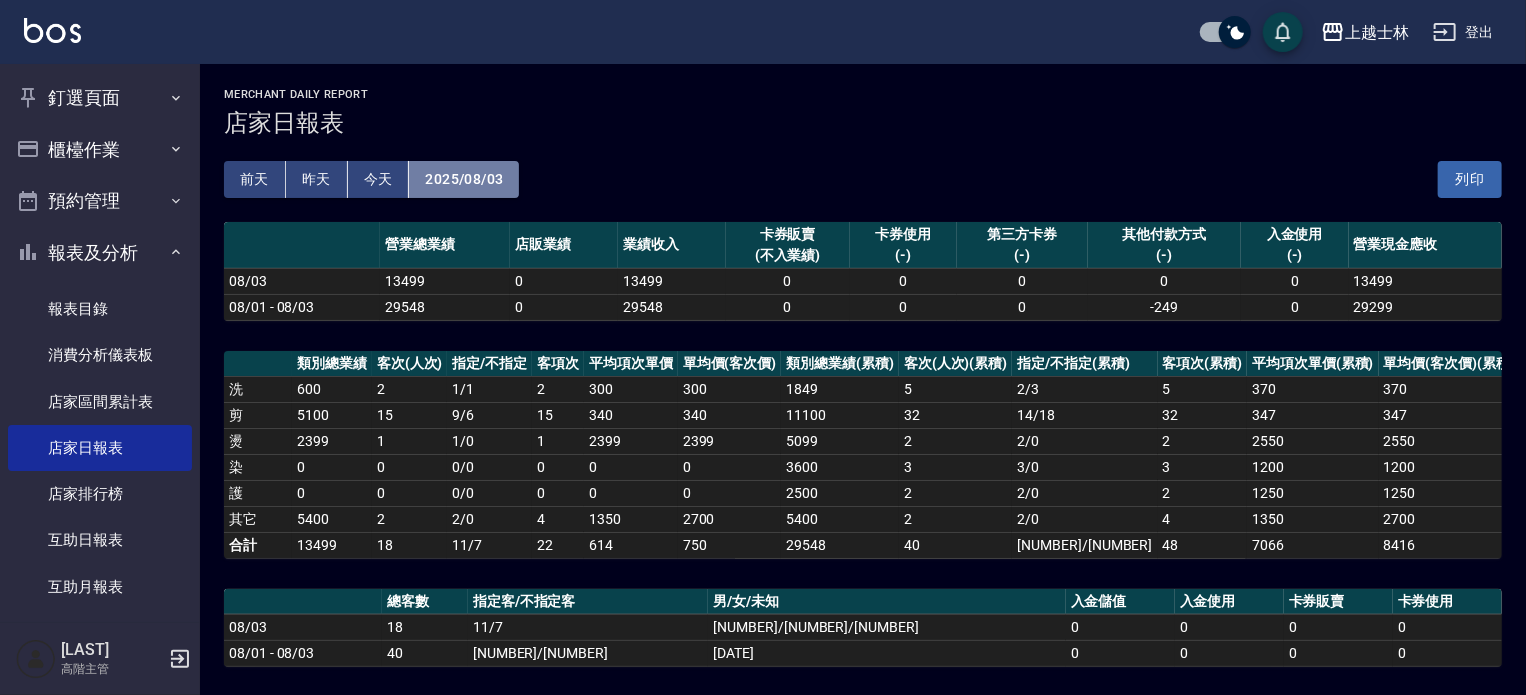 click on "2025/08/03" at bounding box center (464, 179) 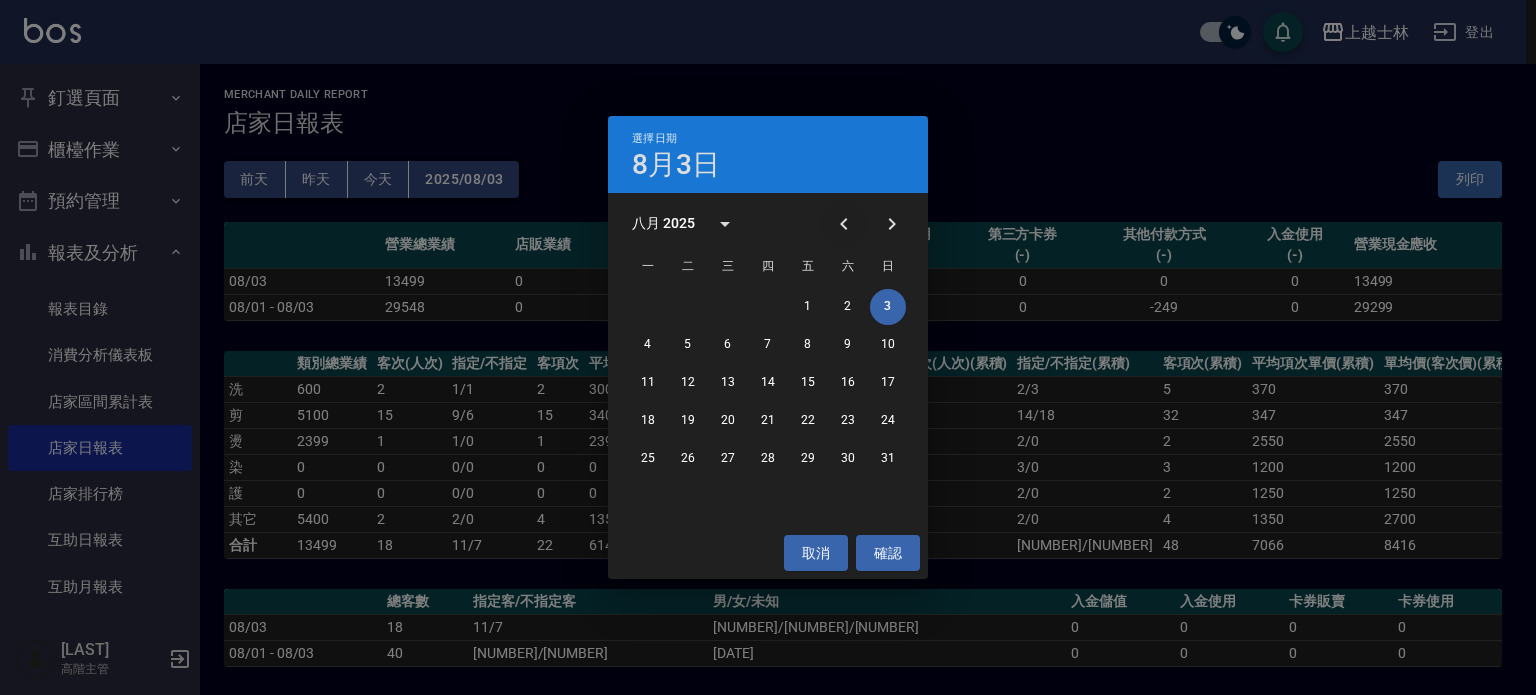 click 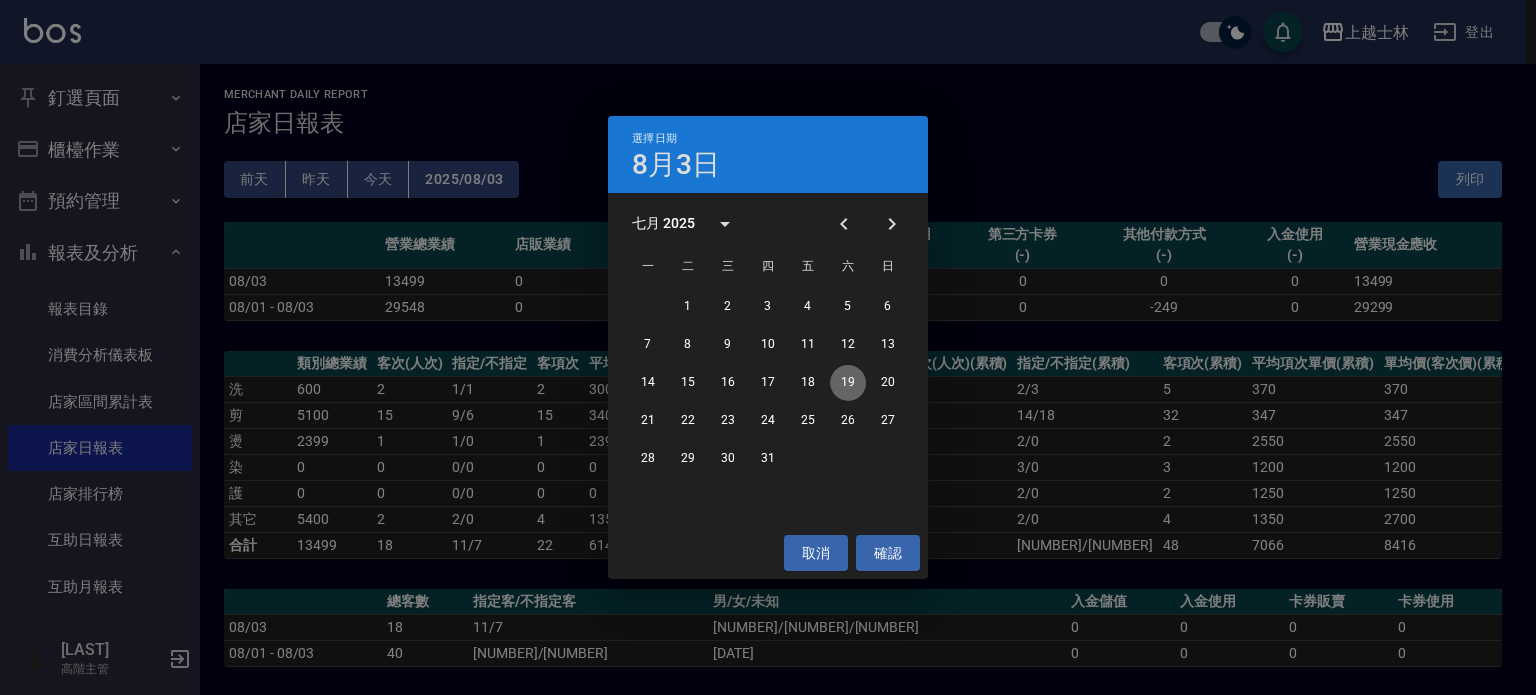 click on "19" at bounding box center (848, 383) 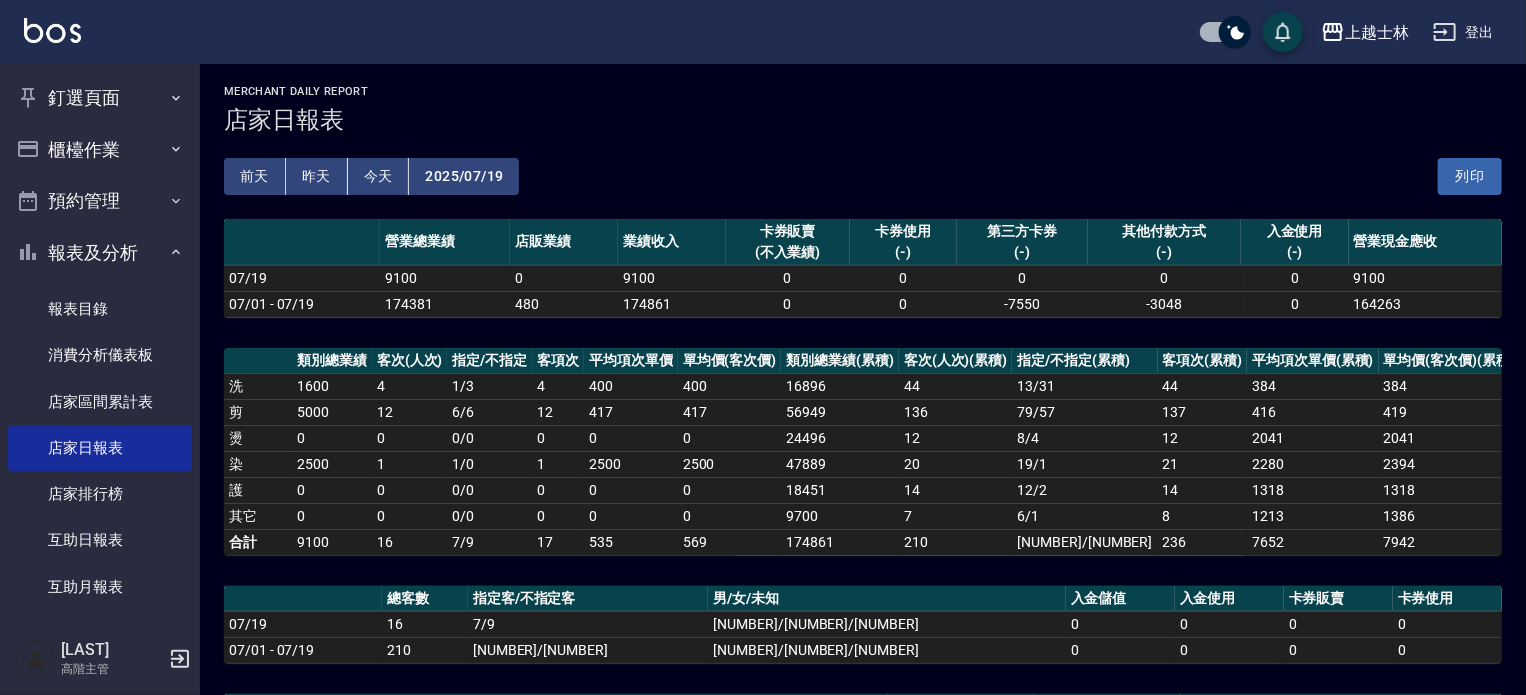 scroll, scrollTop: 0, scrollLeft: 0, axis: both 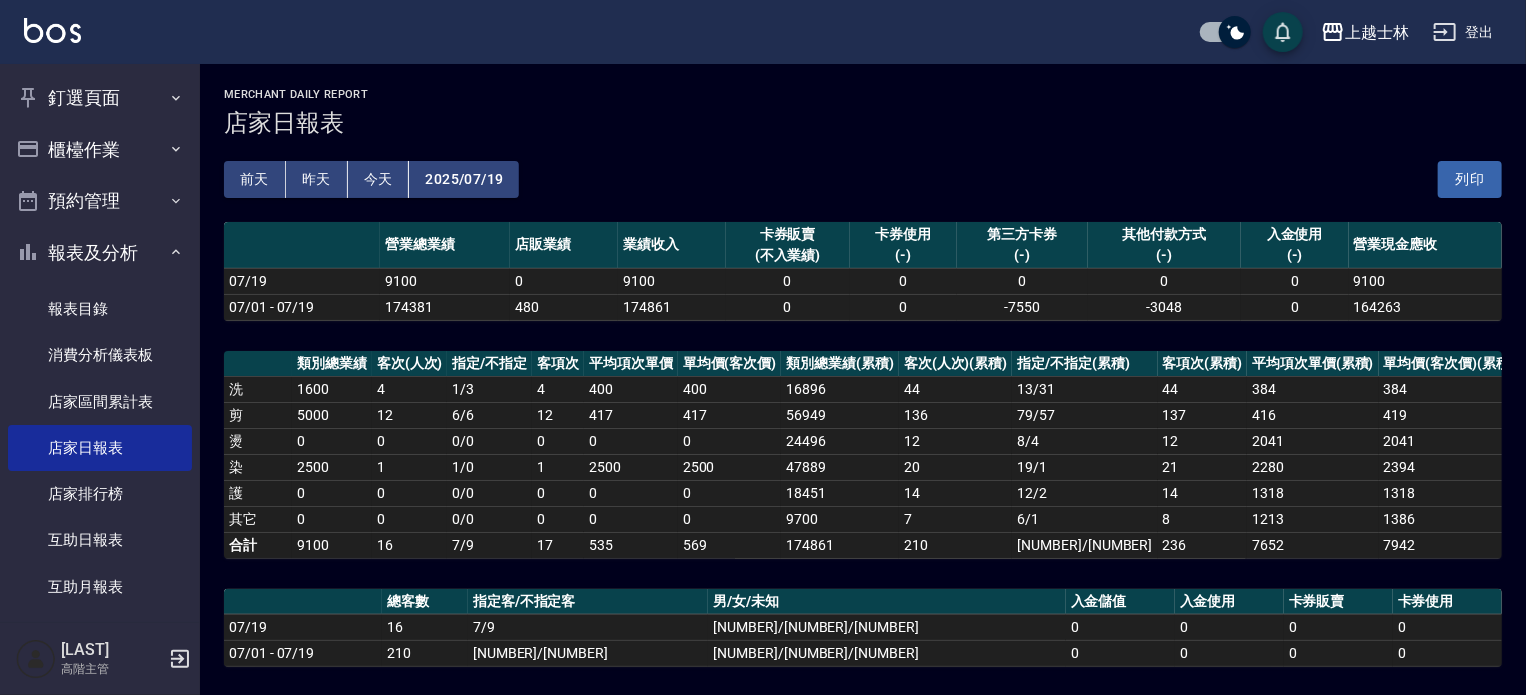 click on "2025/07/19" at bounding box center [464, 179] 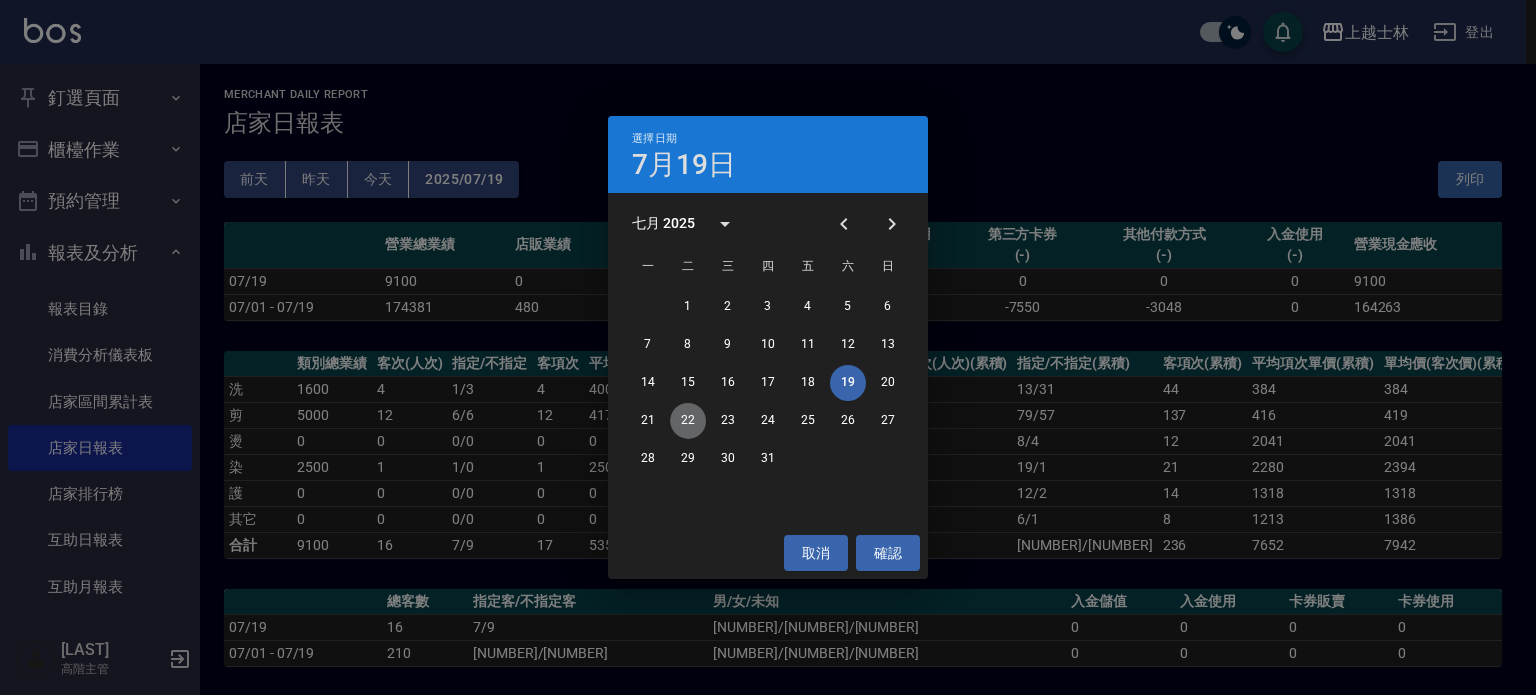 click on "22" at bounding box center (688, 421) 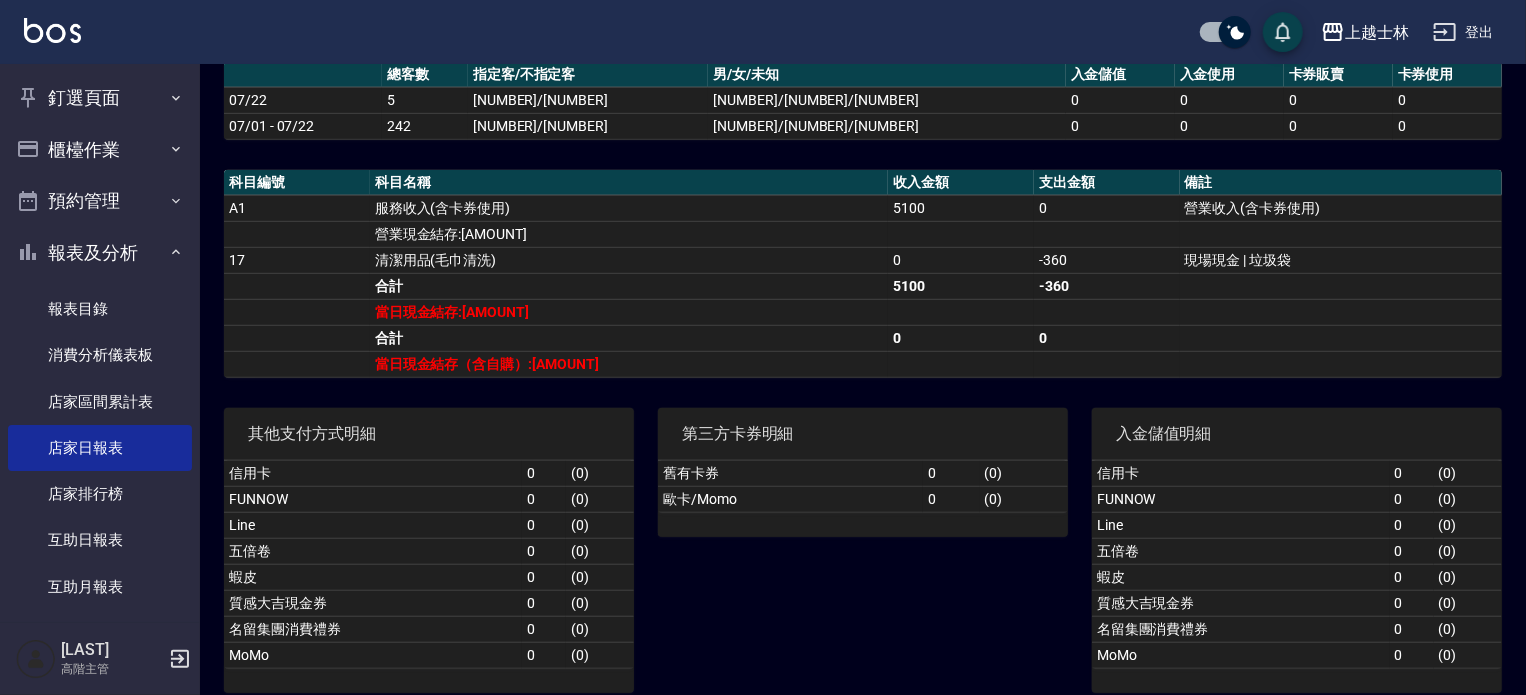 scroll, scrollTop: 542, scrollLeft: 0, axis: vertical 